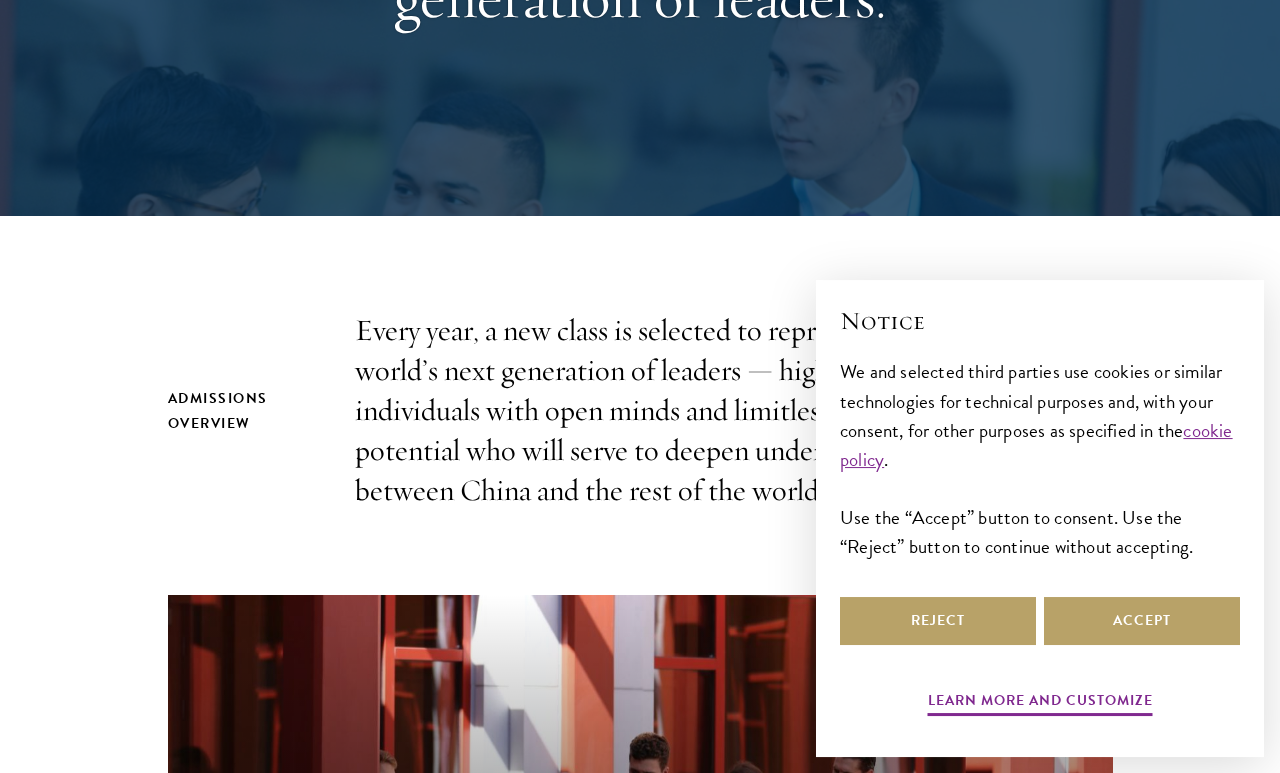 scroll, scrollTop: 404, scrollLeft: 0, axis: vertical 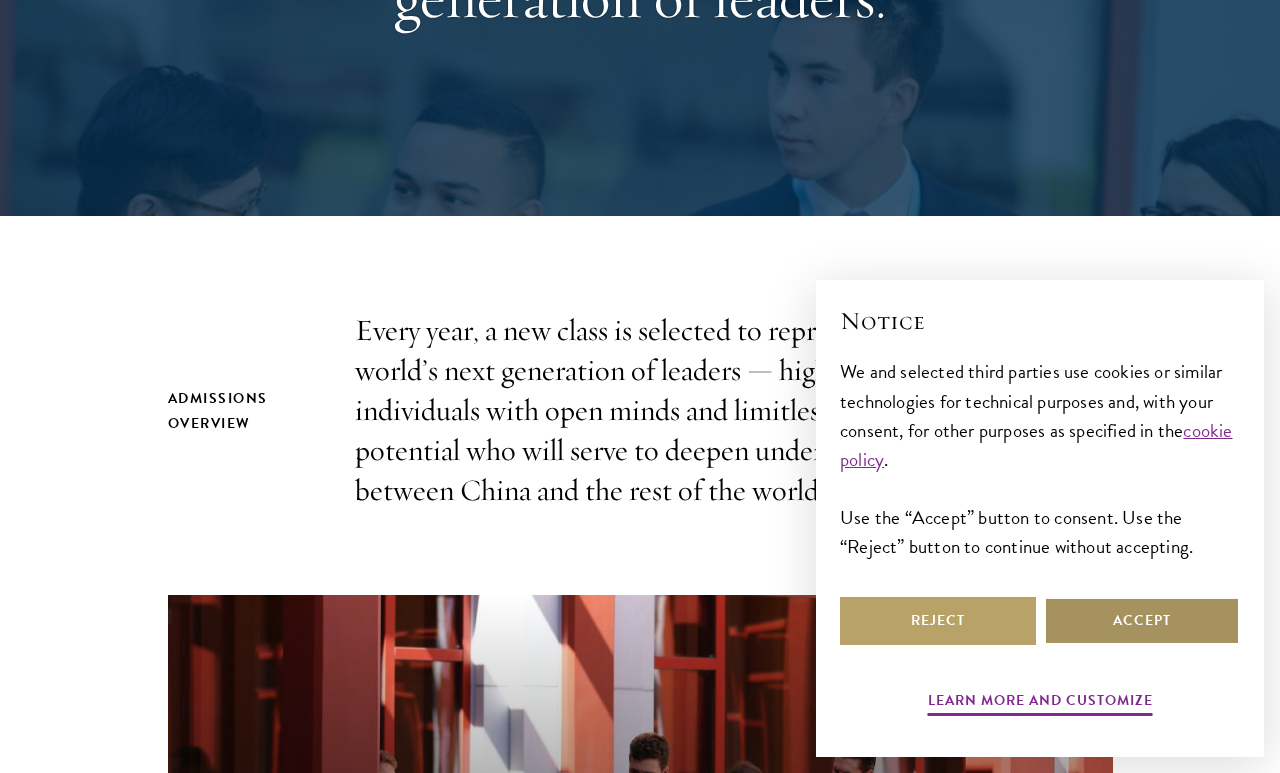 click on "Accept" at bounding box center [1142, 621] 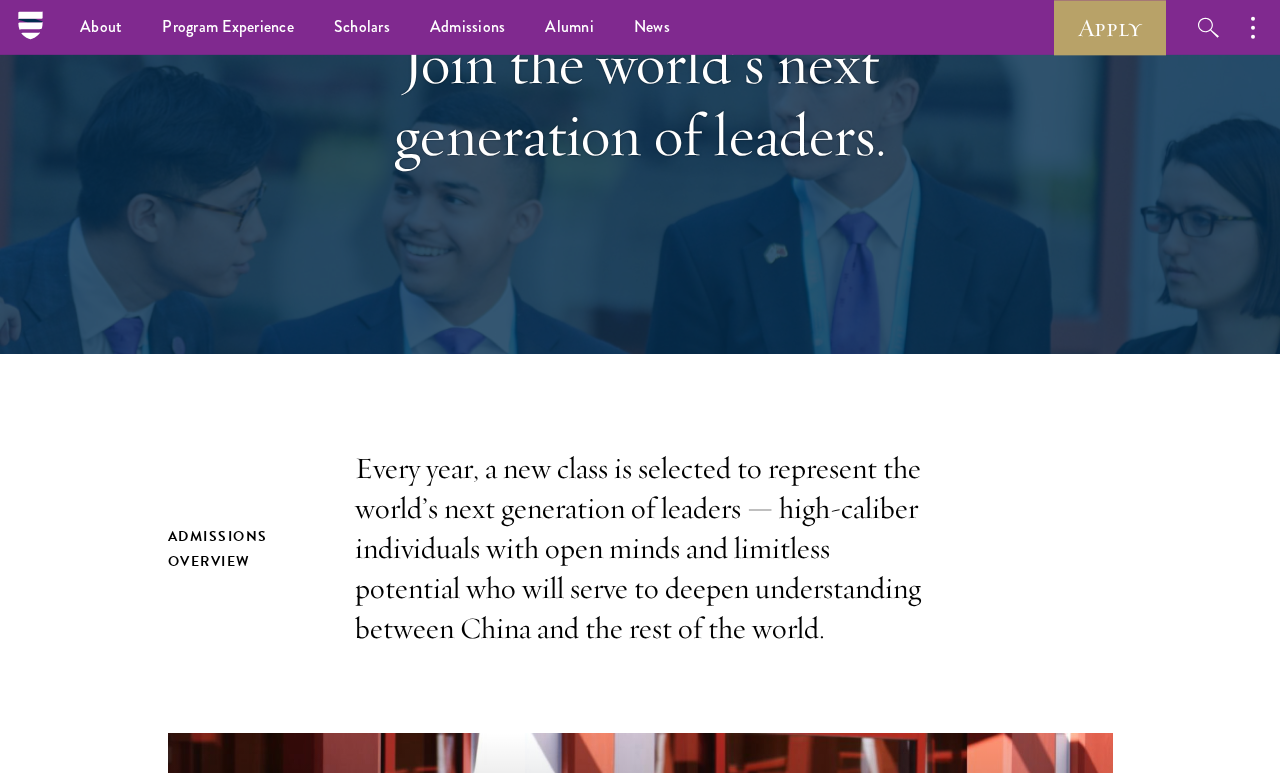 scroll, scrollTop: 250, scrollLeft: 0, axis: vertical 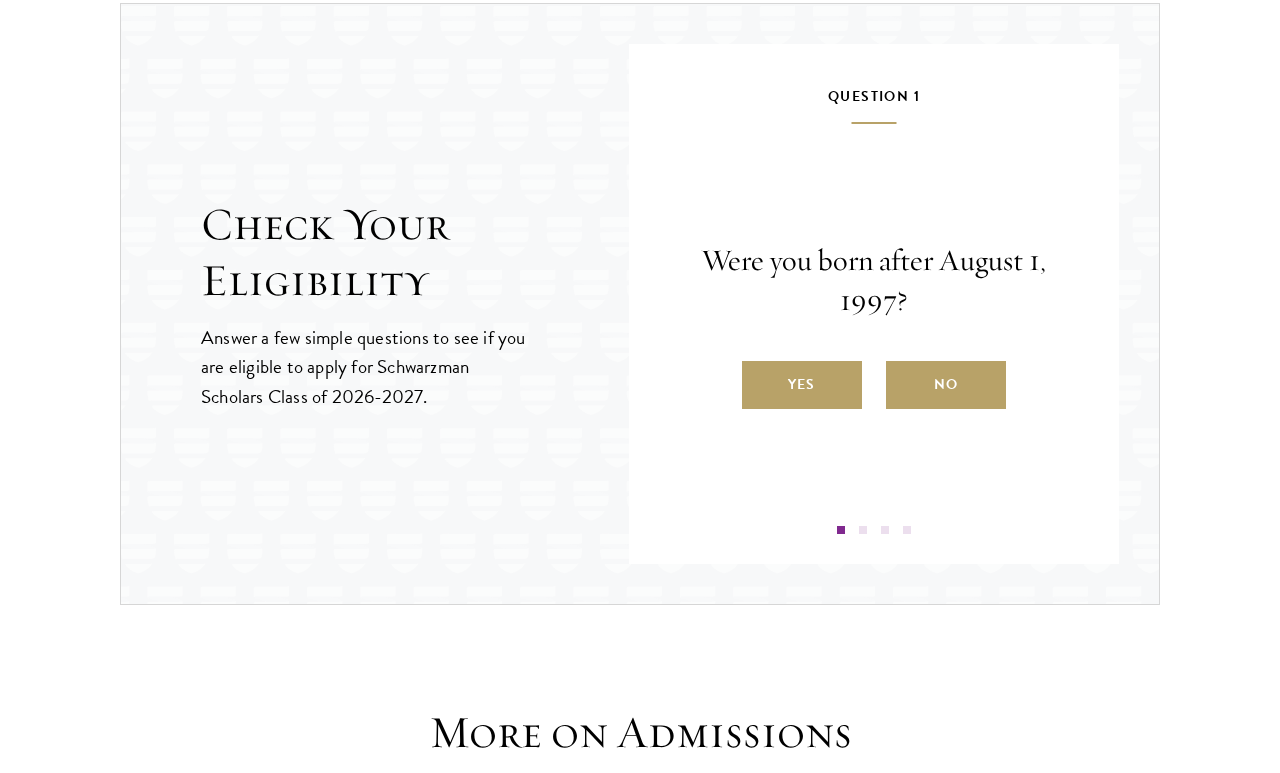 click on "Yes" at bounding box center (802, 385) 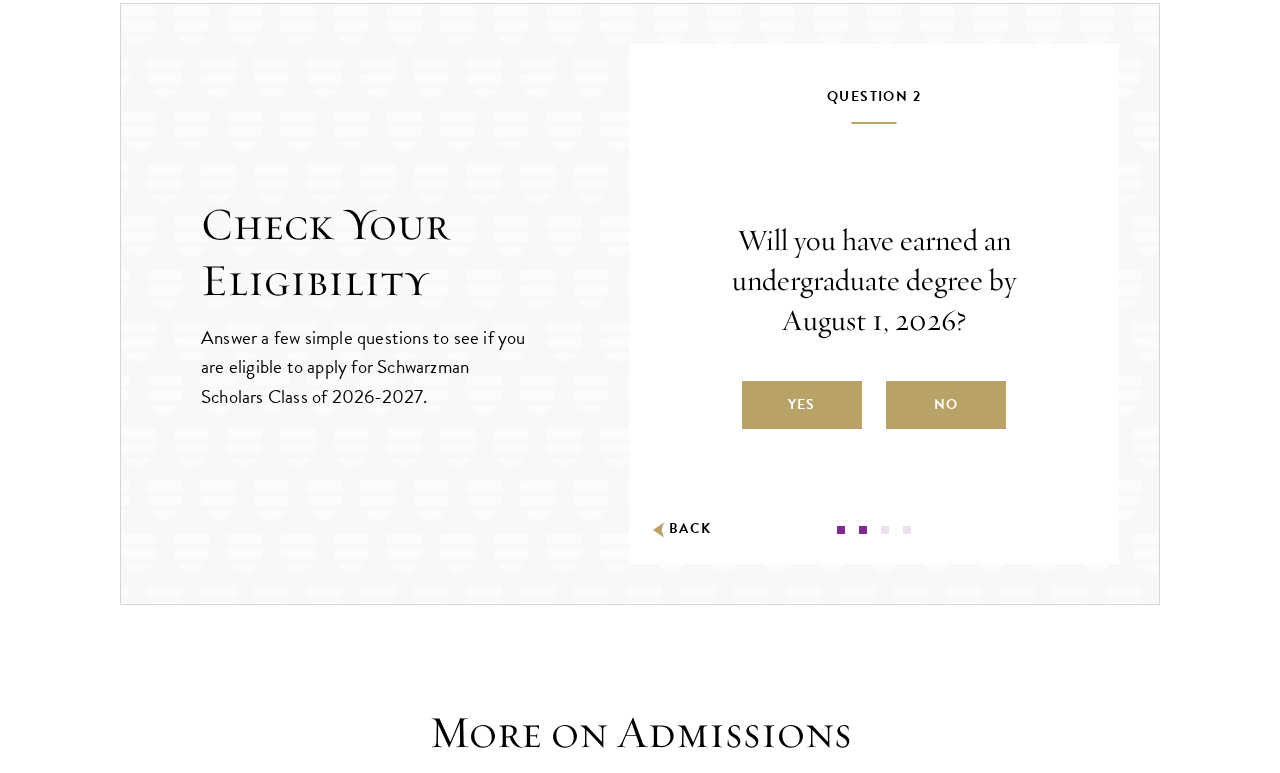 click on "Yes" at bounding box center (802, 405) 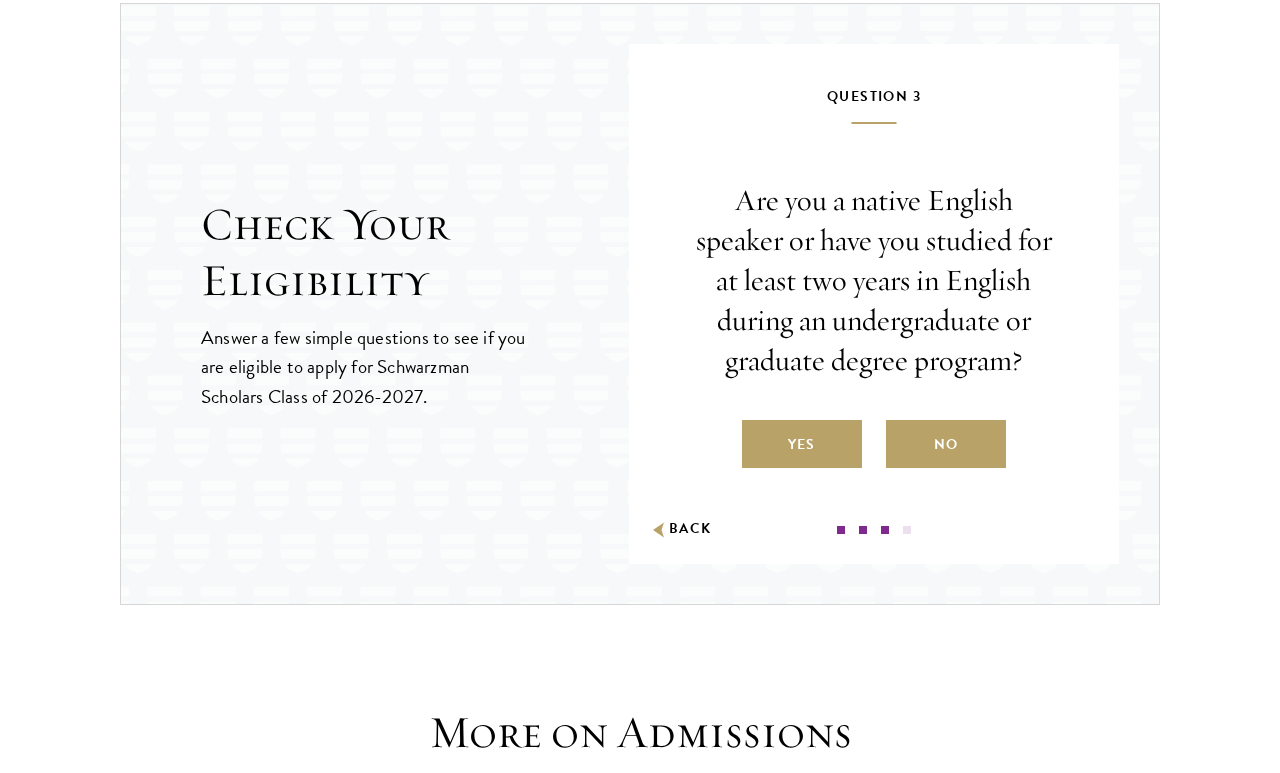 click on "Yes" at bounding box center (802, 444) 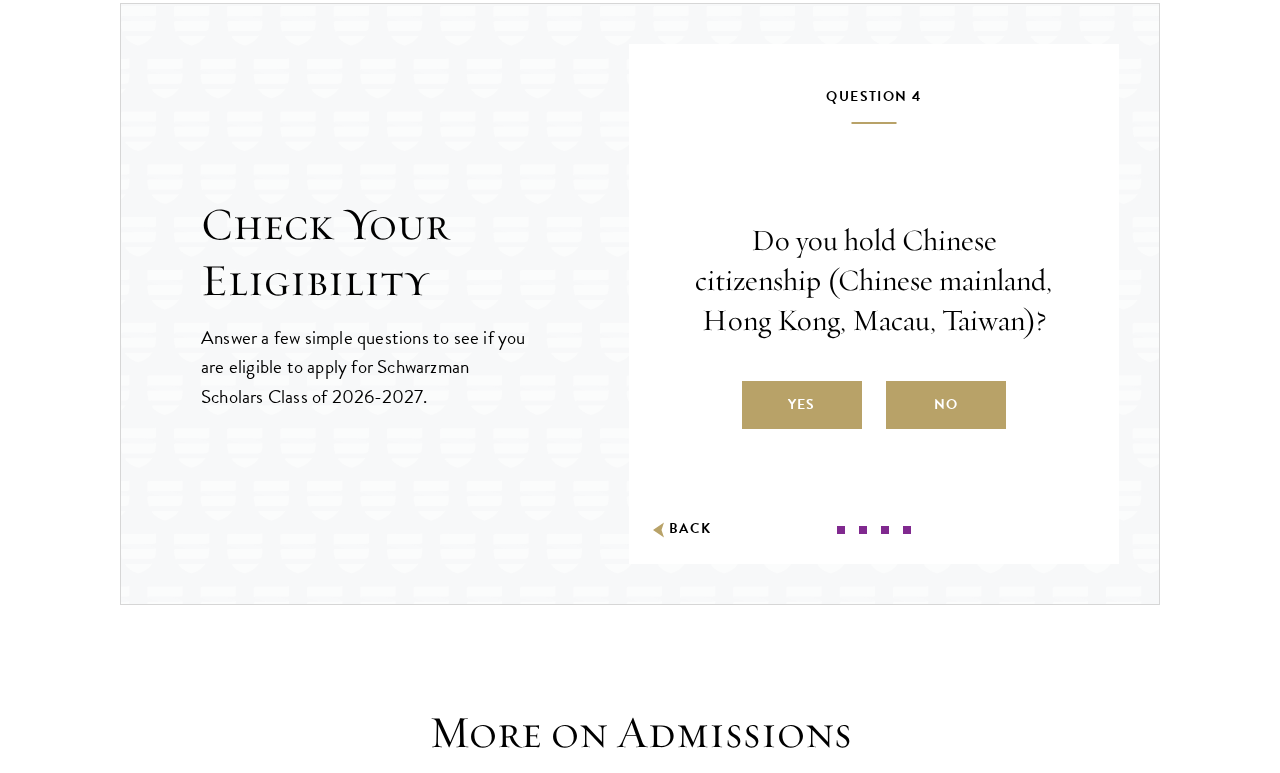 click on "No" at bounding box center [946, 405] 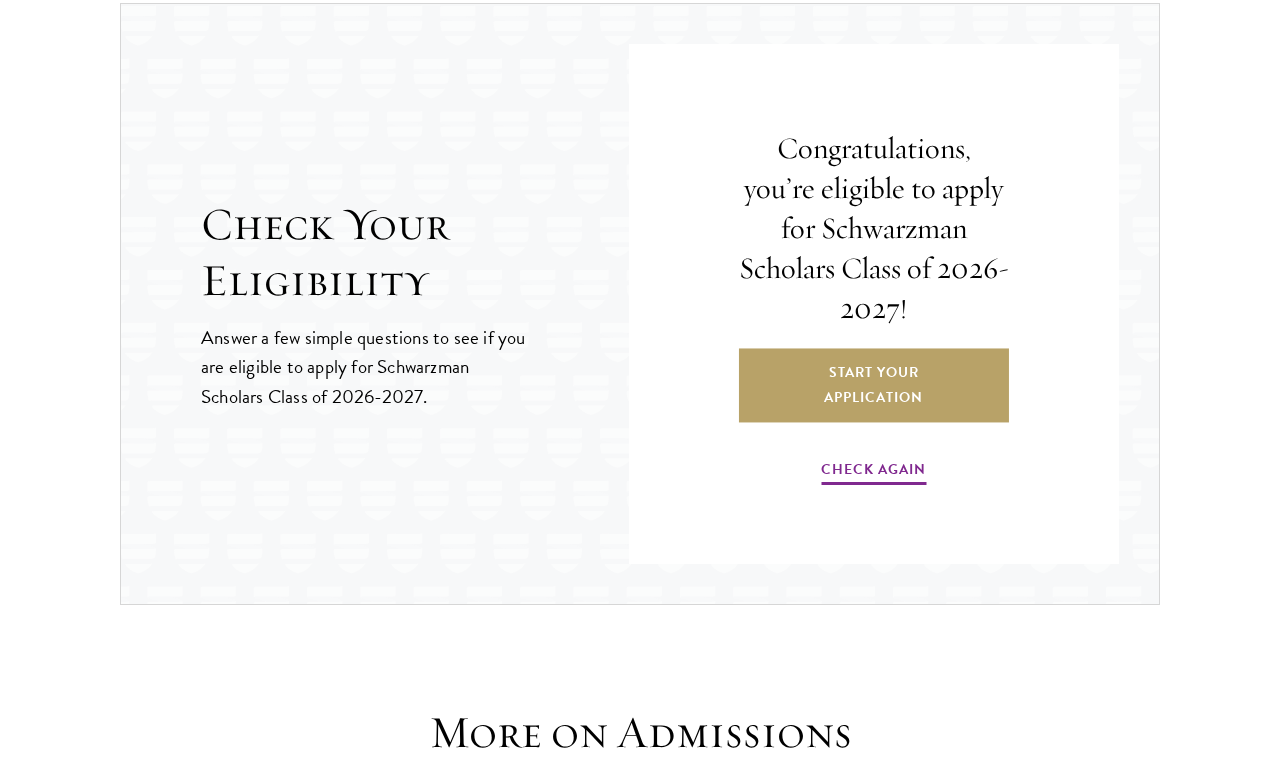 click on "Start Your Application" at bounding box center [874, 385] 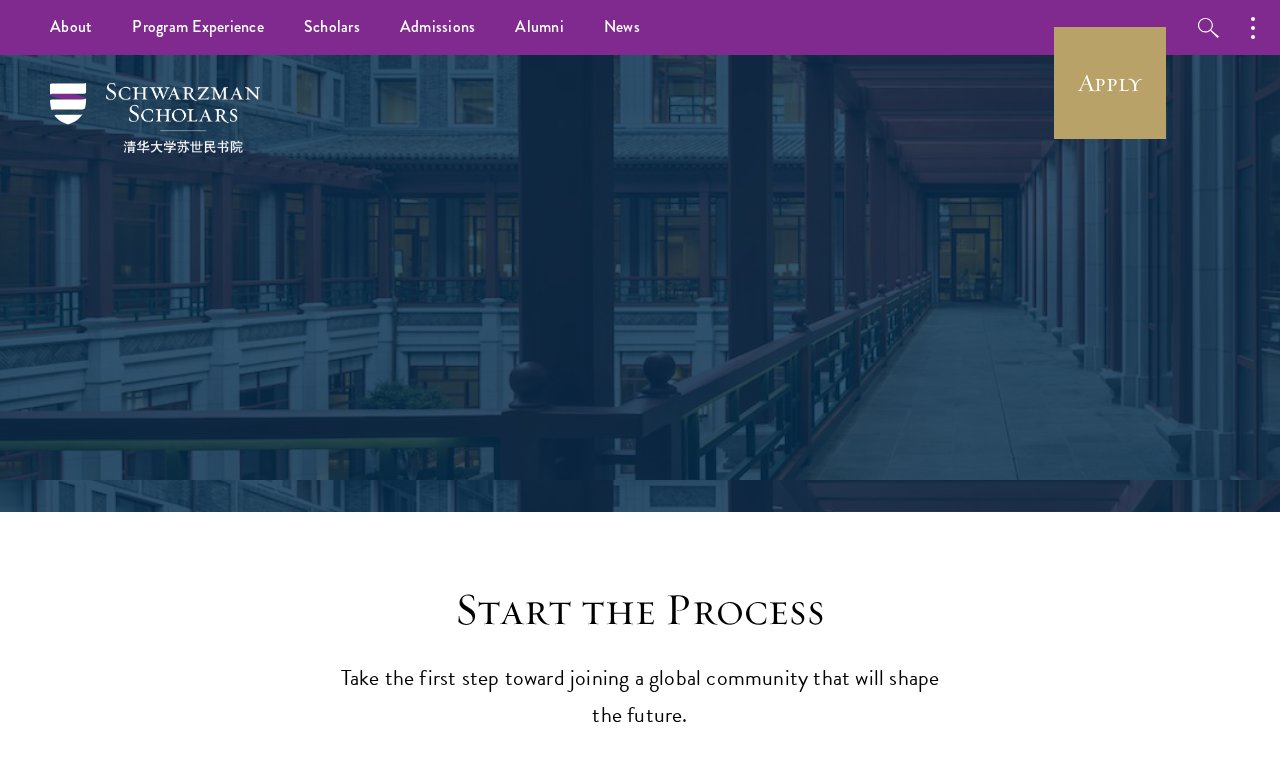 scroll, scrollTop: 0, scrollLeft: 0, axis: both 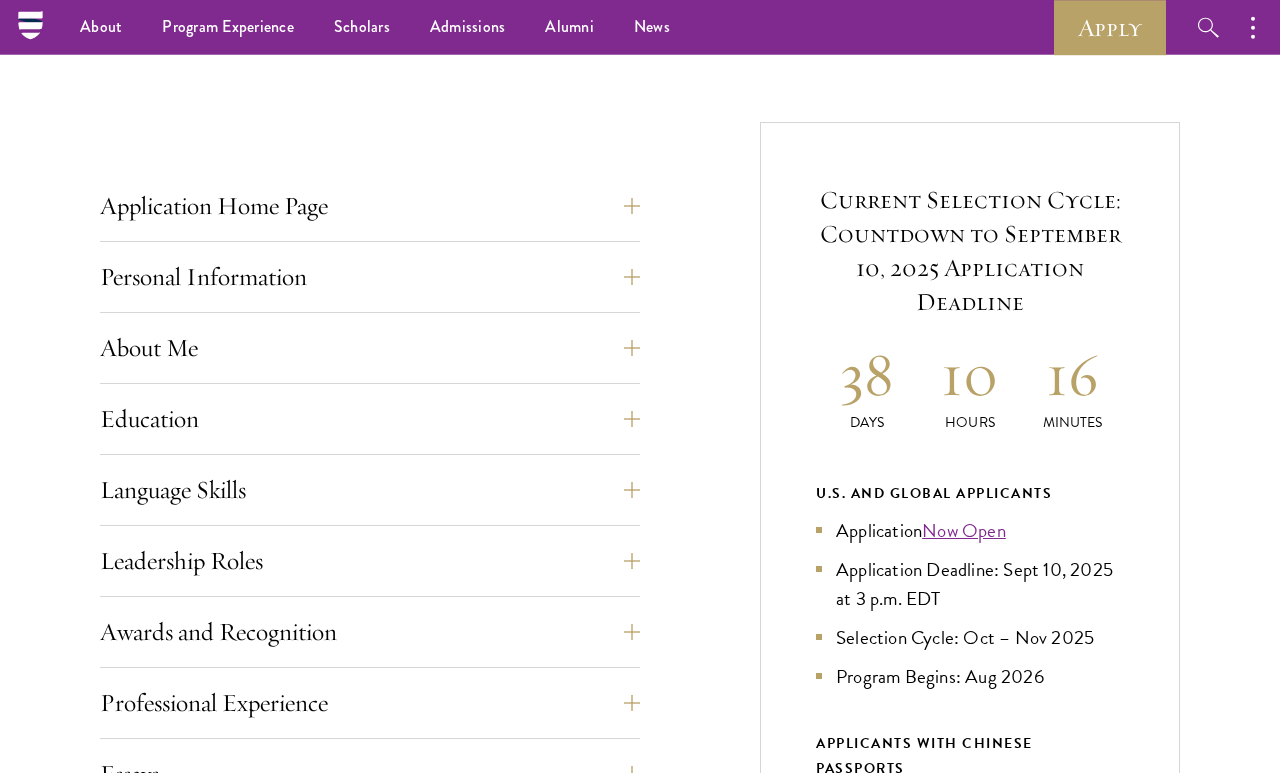 click on "Application Home Page" at bounding box center (370, 206) 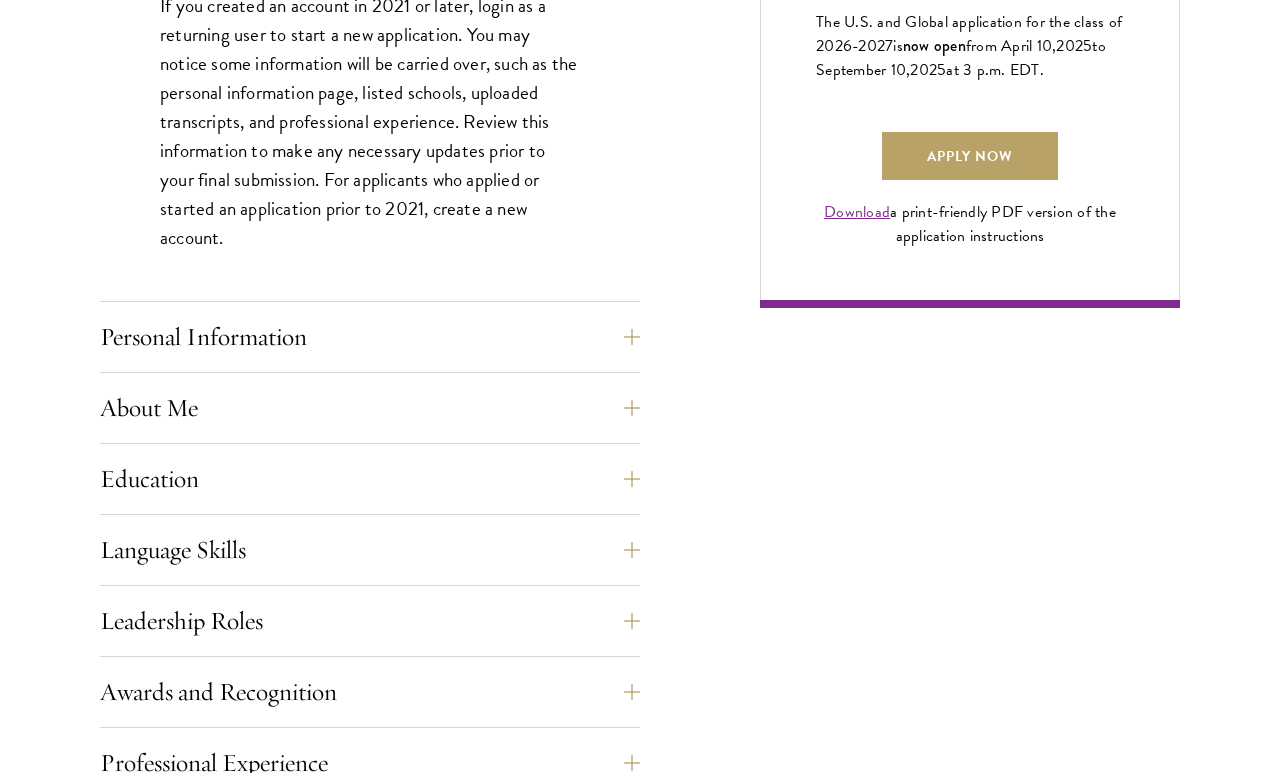 click on "About Me" at bounding box center [370, 408] 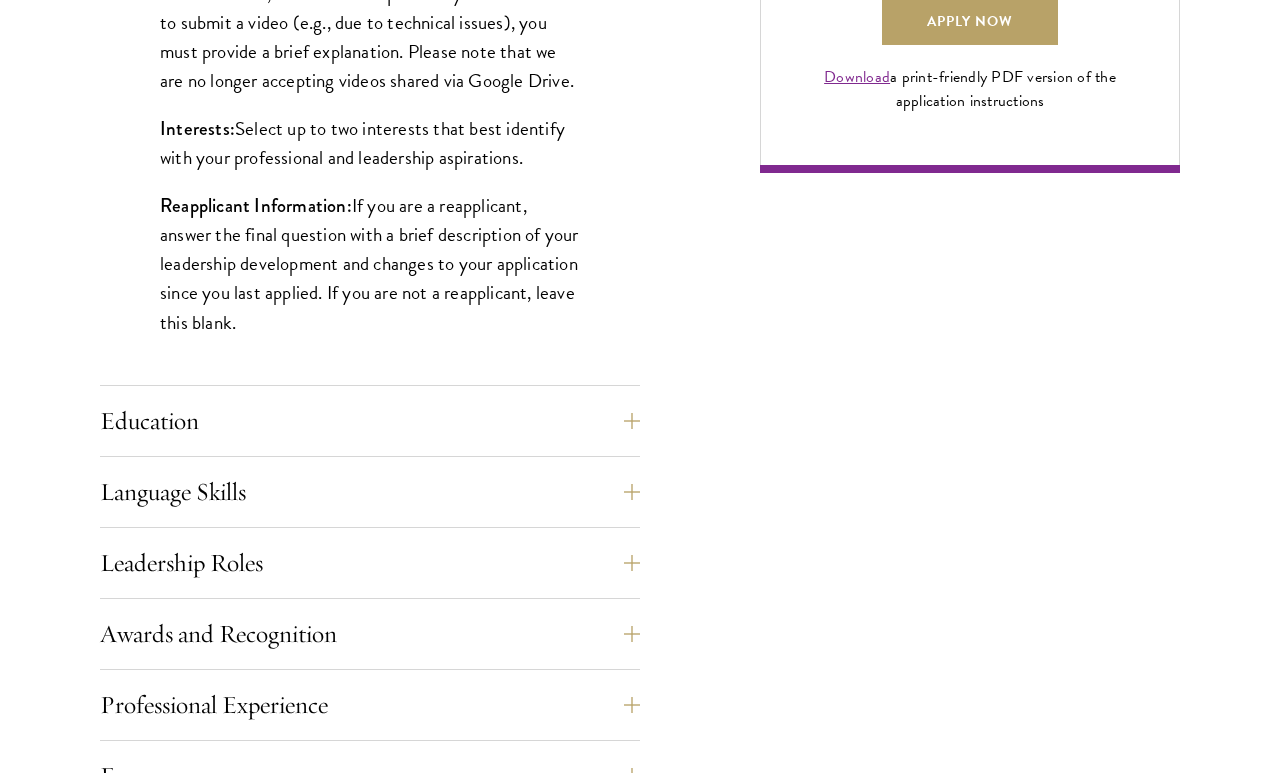 scroll, scrollTop: 1712, scrollLeft: 0, axis: vertical 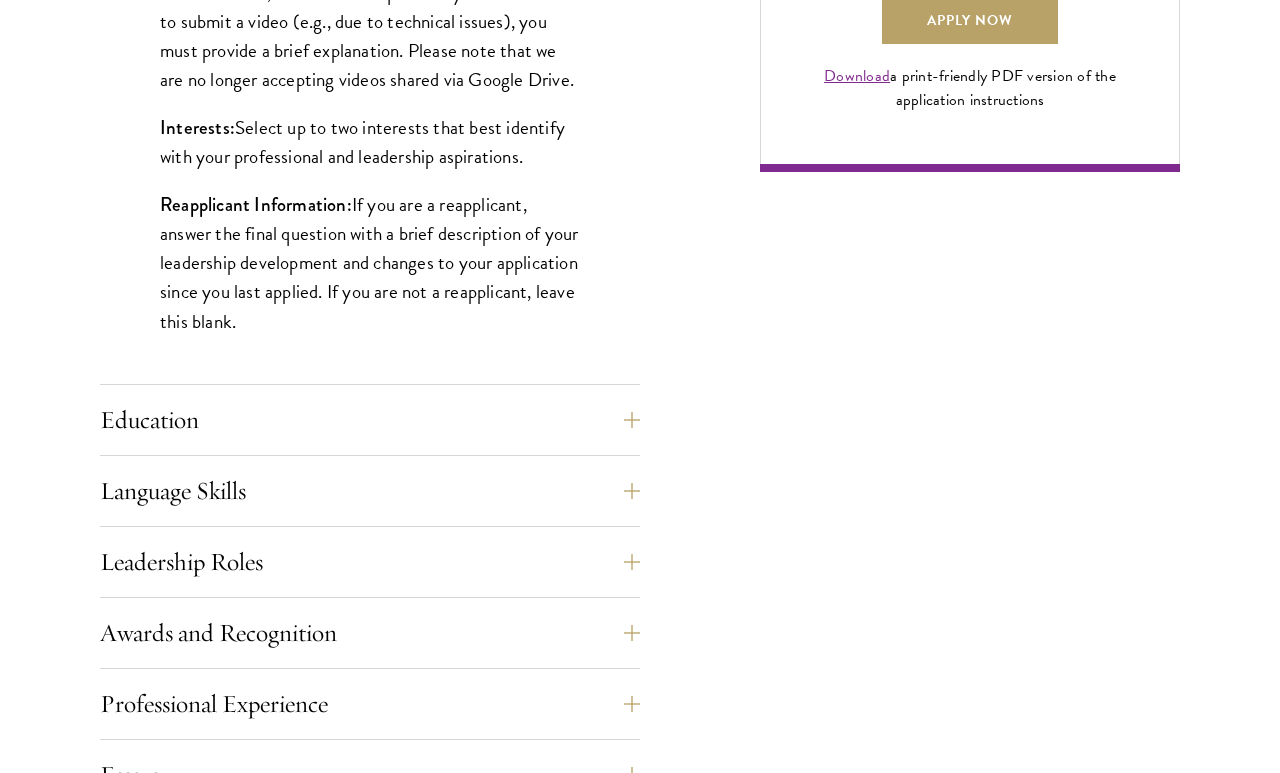 click on "Education" at bounding box center [370, 420] 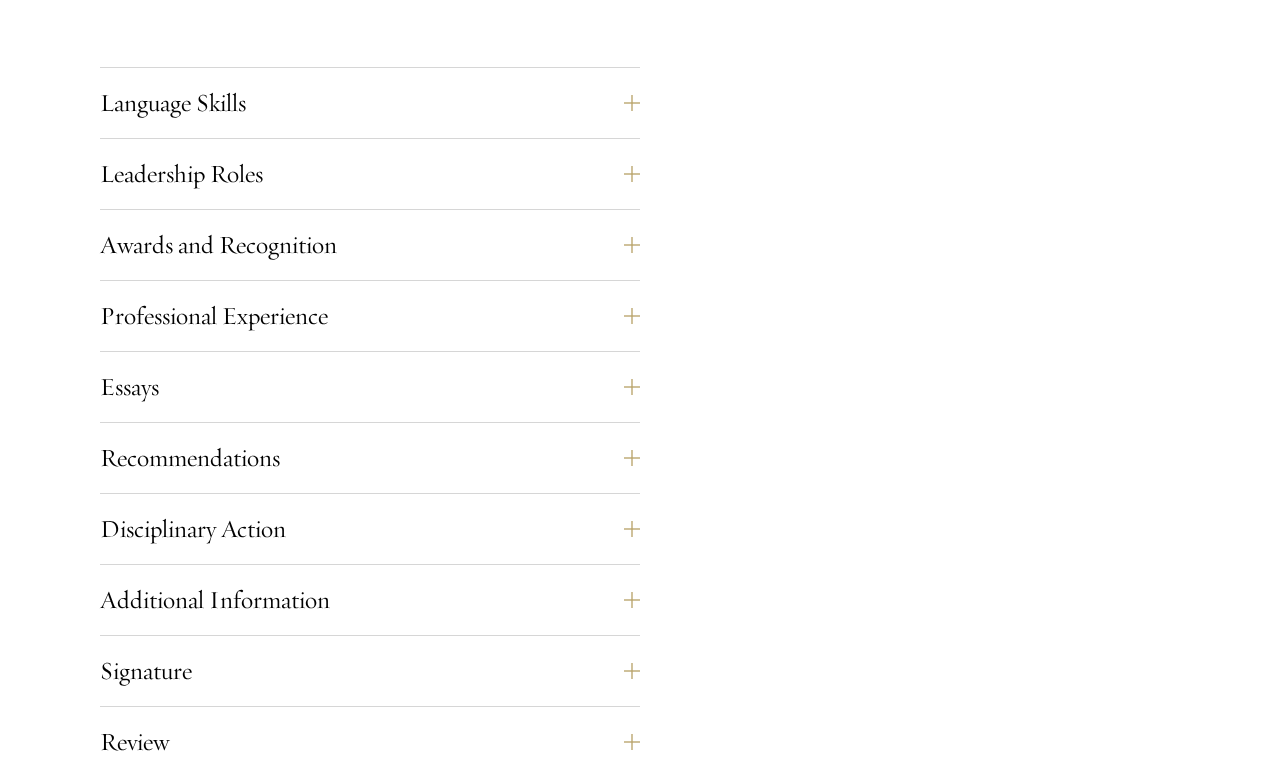 scroll, scrollTop: 3621, scrollLeft: 0, axis: vertical 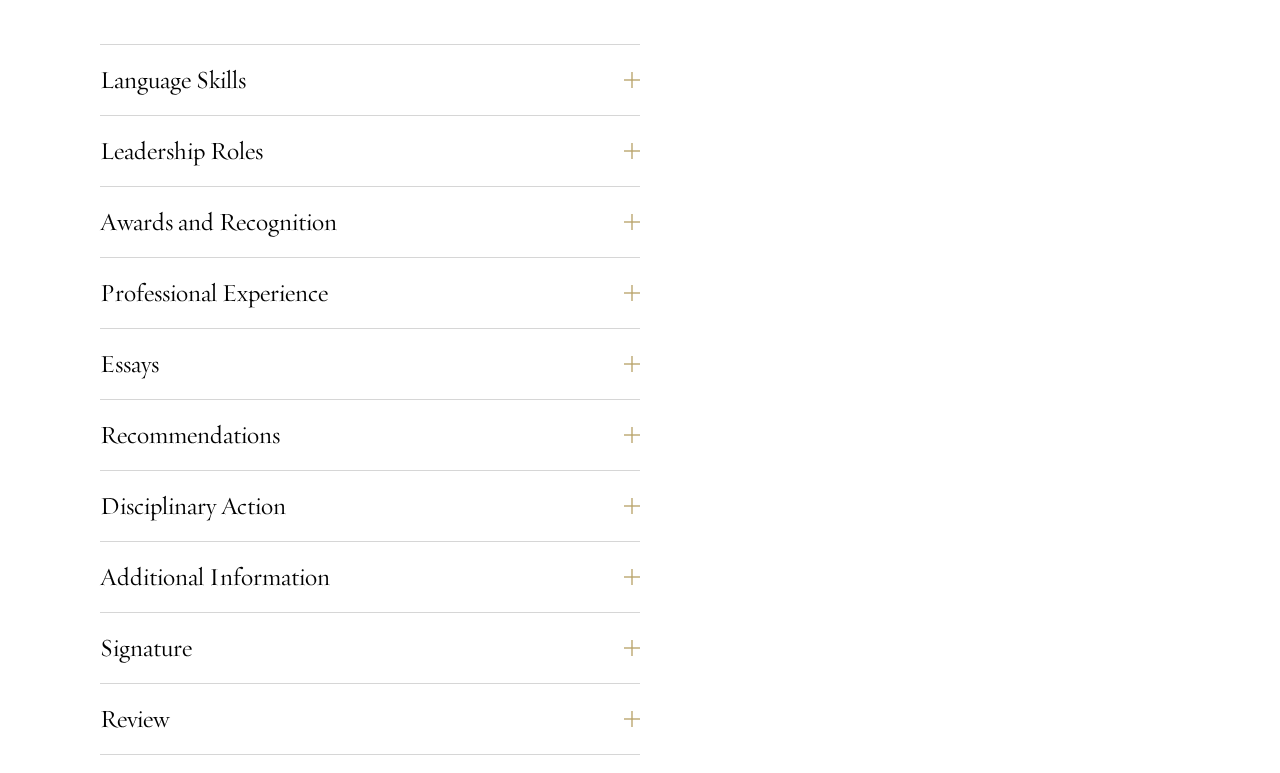 click on "Essays" at bounding box center [370, 364] 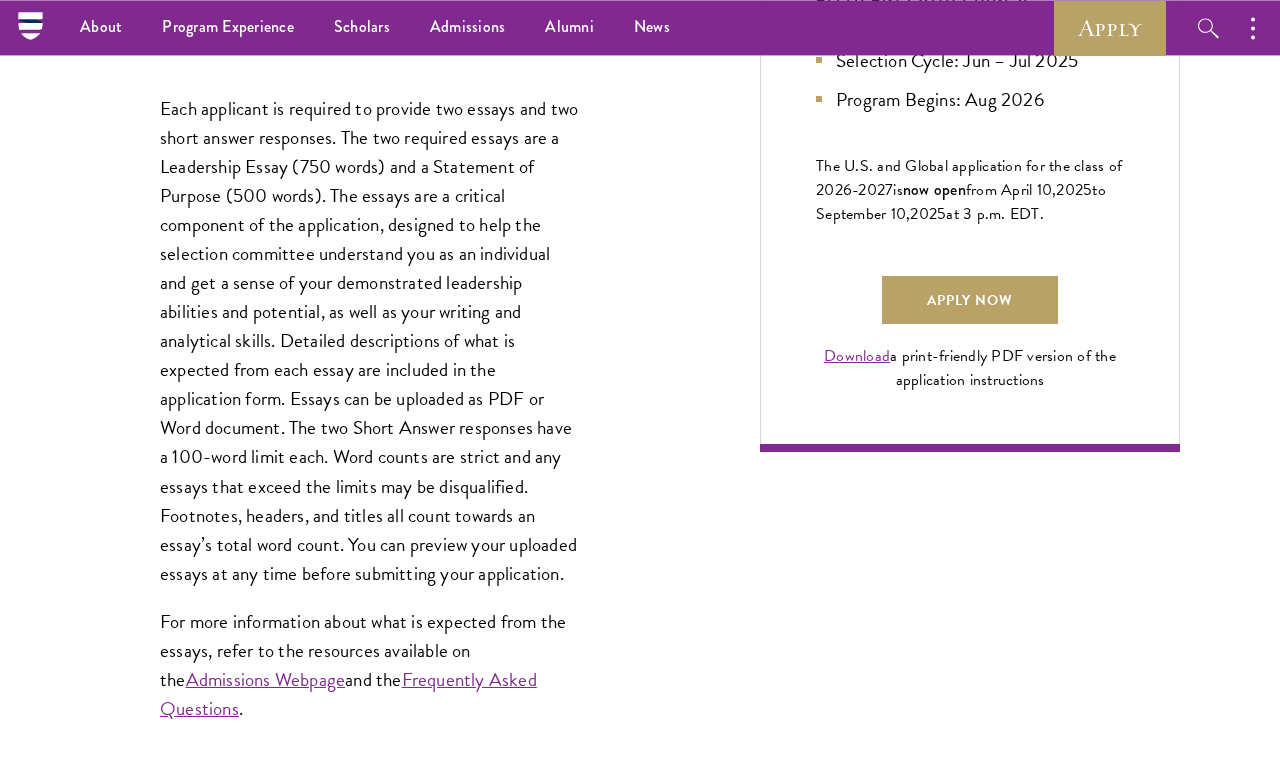 scroll, scrollTop: 1406, scrollLeft: 0, axis: vertical 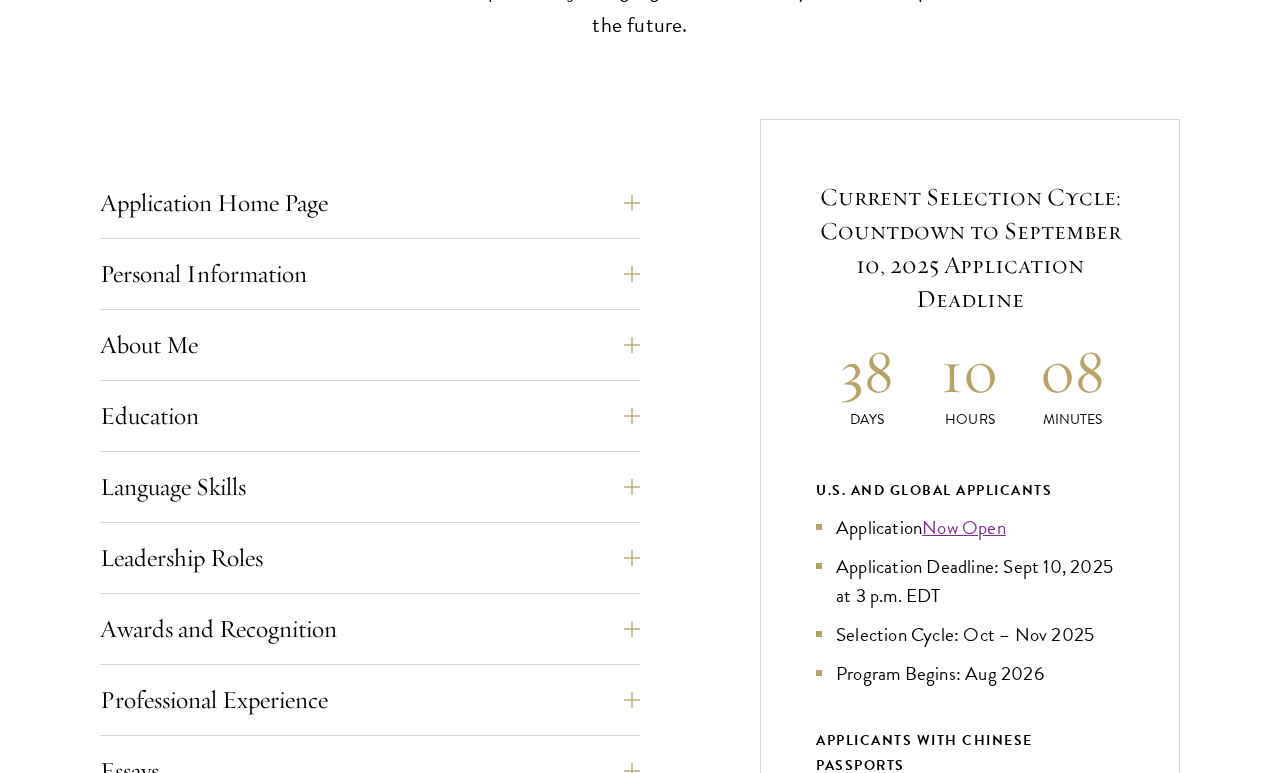 click on "Application Home Page" at bounding box center (370, 203) 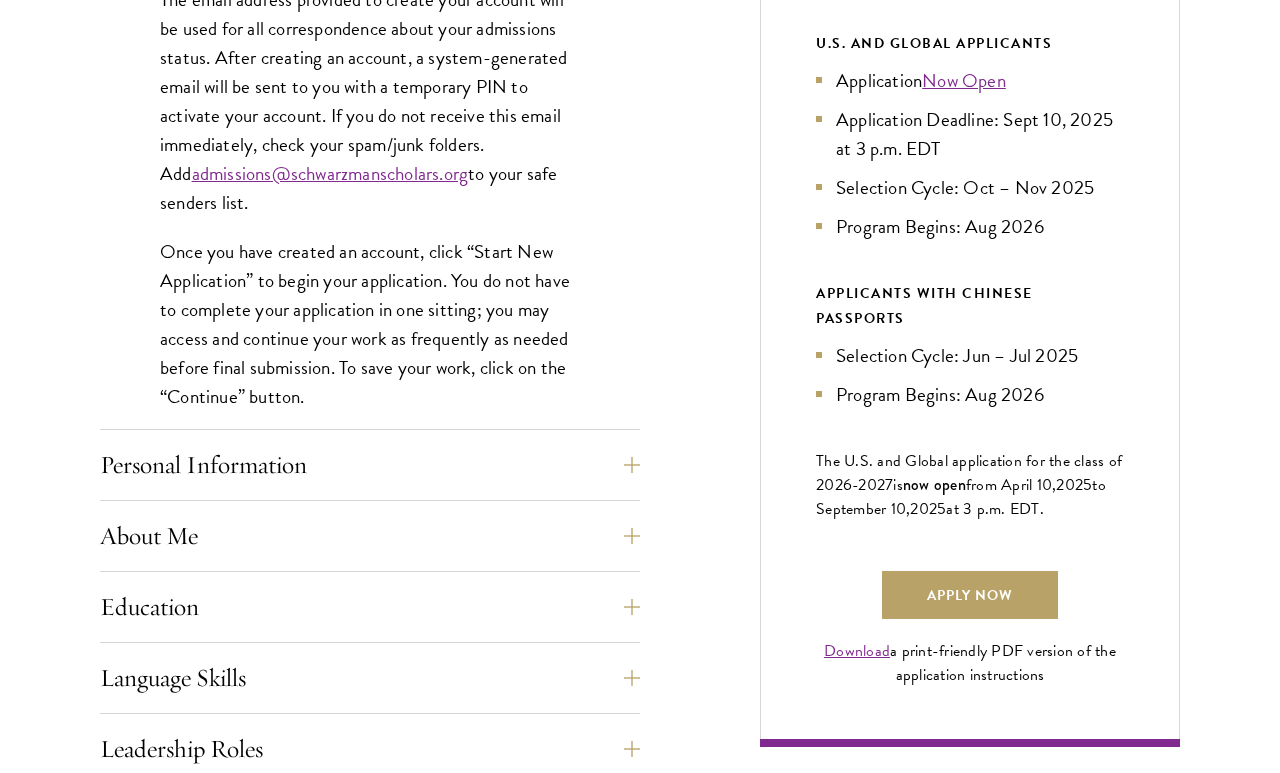 click on "Personal Information" at bounding box center (370, 465) 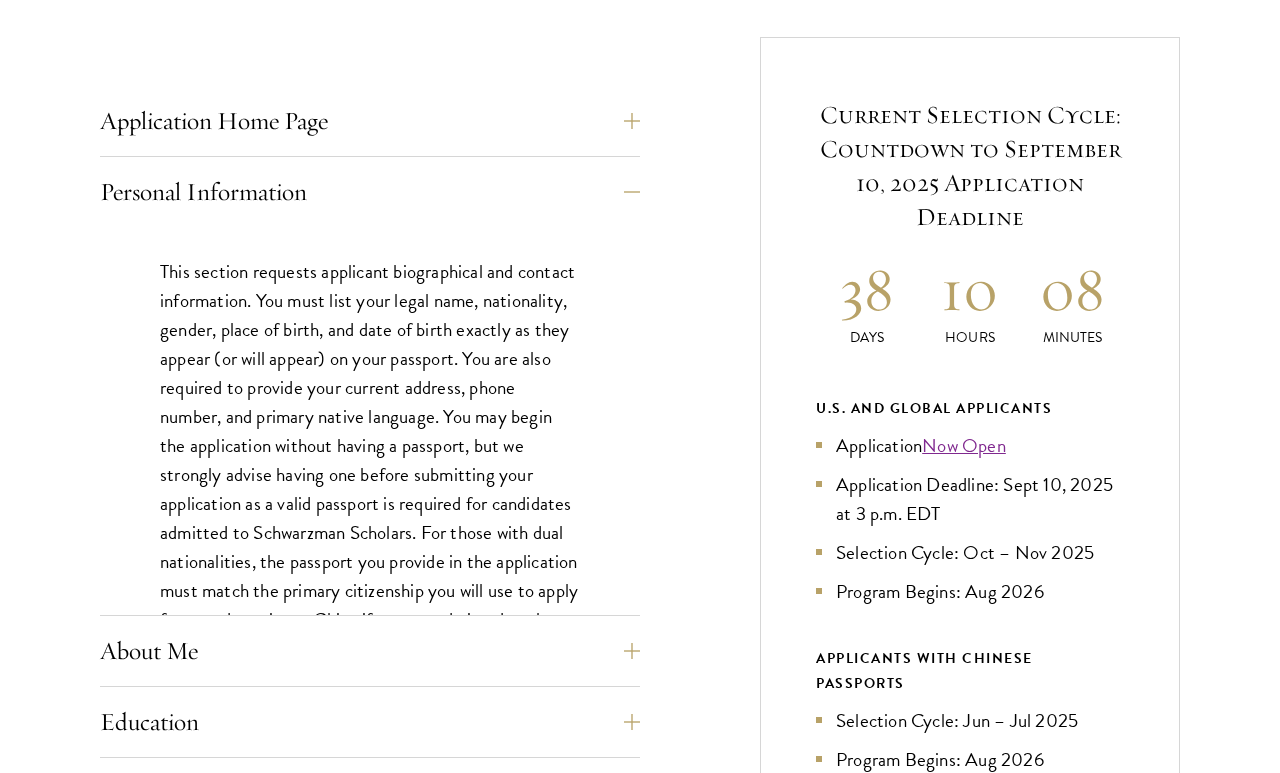scroll, scrollTop: 765, scrollLeft: 0, axis: vertical 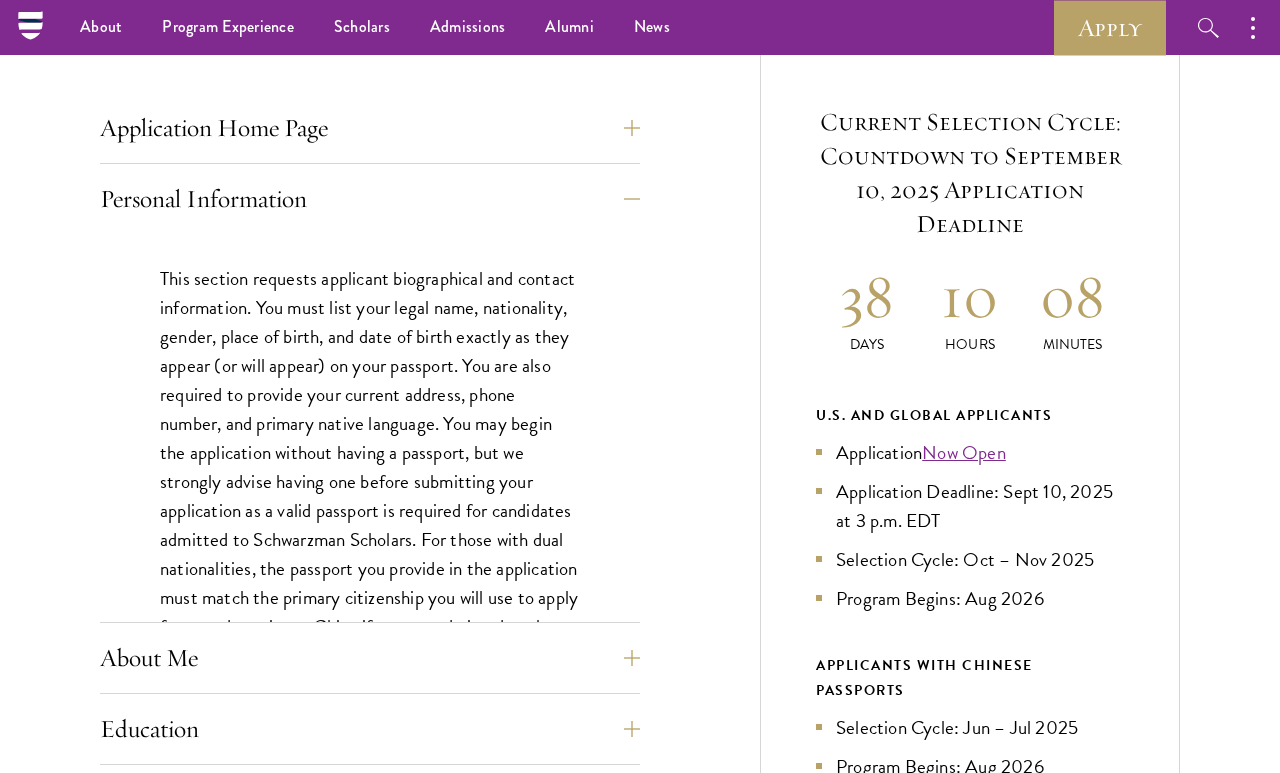 click on "Personal Information" at bounding box center [370, 199] 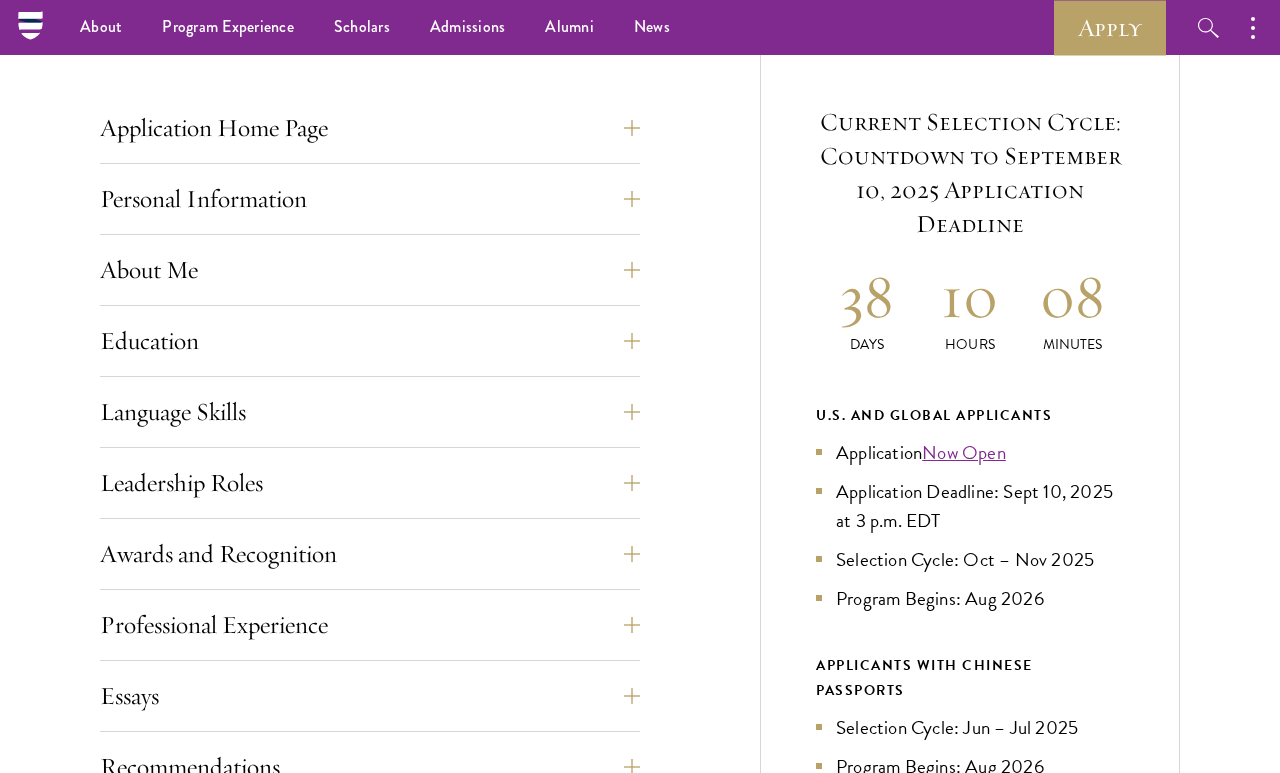 click on "Personal Information" at bounding box center (370, 199) 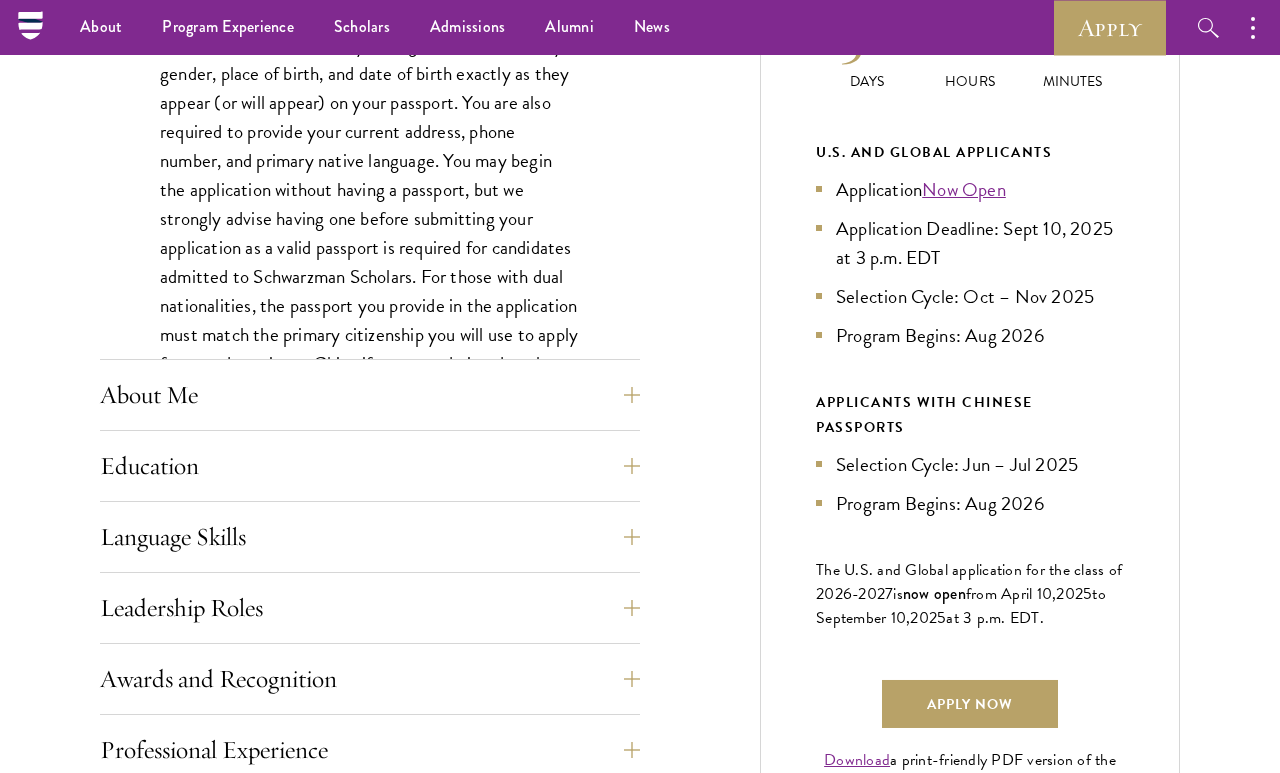 click on "About Me" at bounding box center (370, 395) 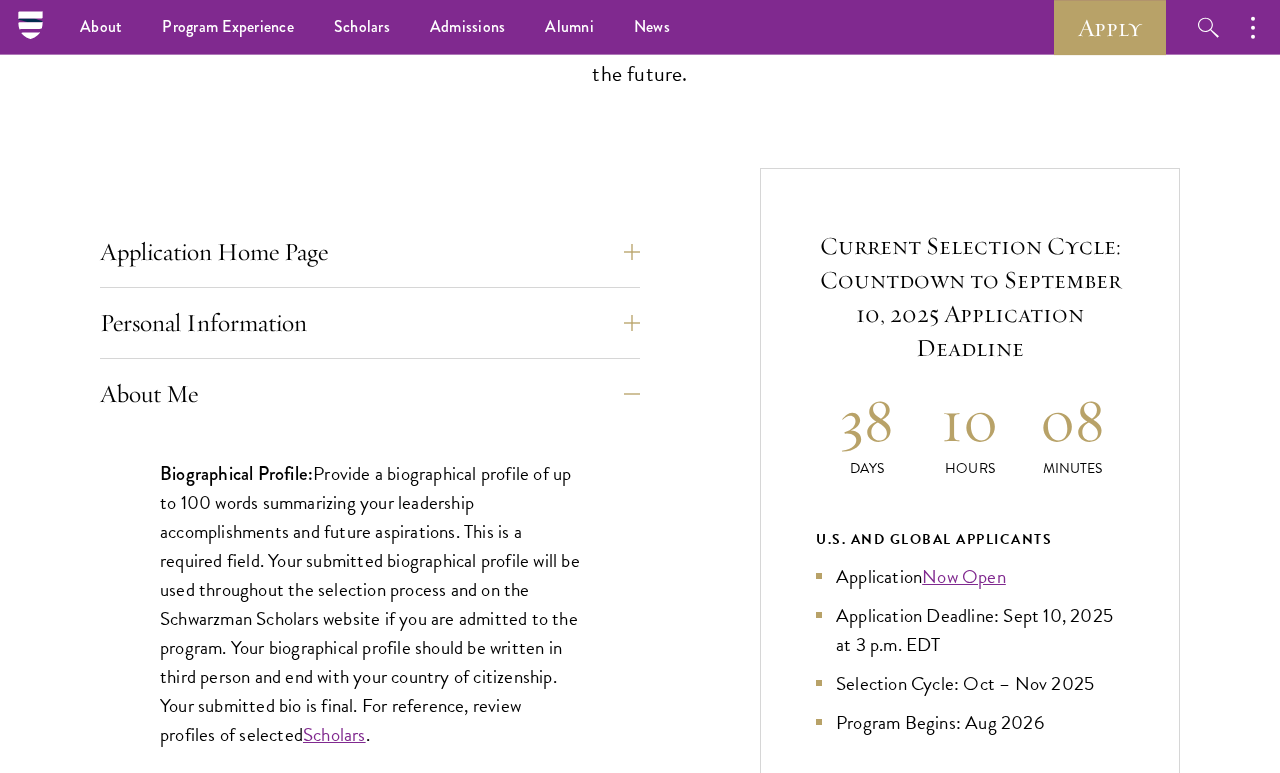 scroll, scrollTop: 629, scrollLeft: 0, axis: vertical 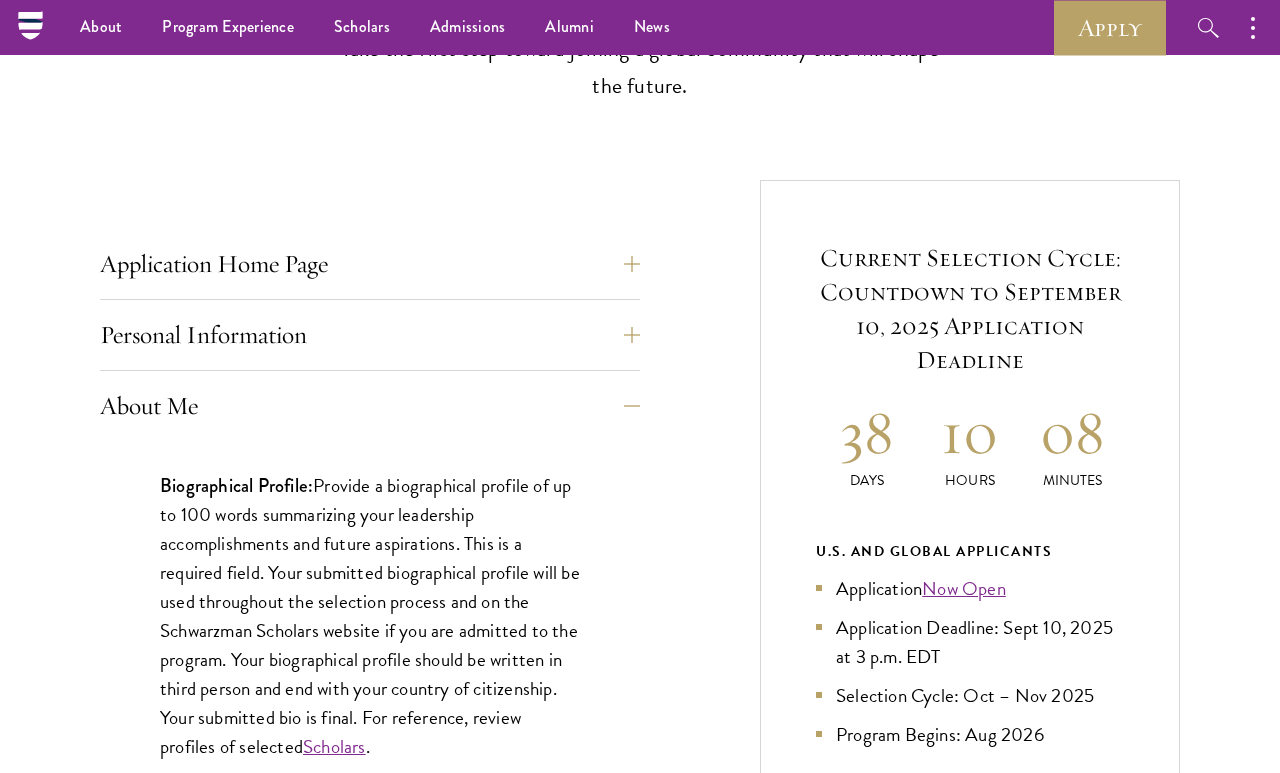 click on "Personal Information" at bounding box center (370, 335) 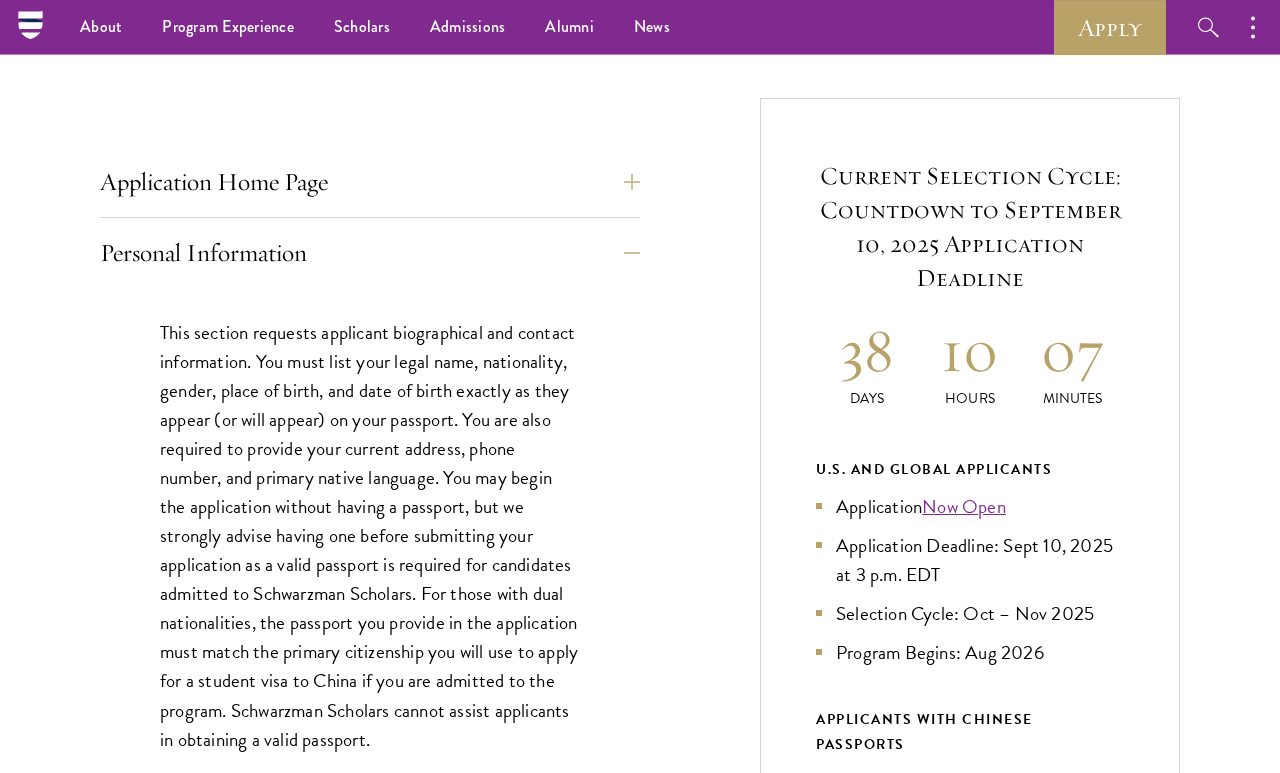 scroll, scrollTop: 709, scrollLeft: 0, axis: vertical 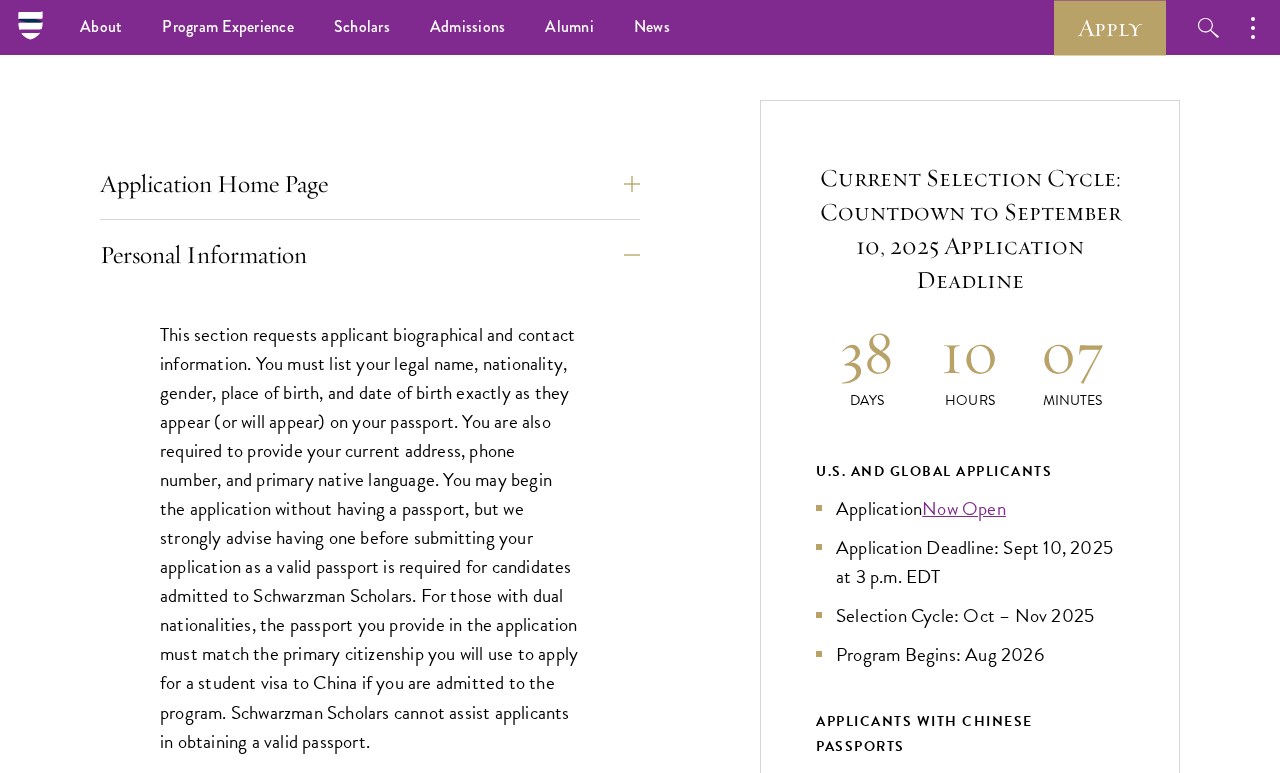 click on "Application Home Page" at bounding box center (370, 184) 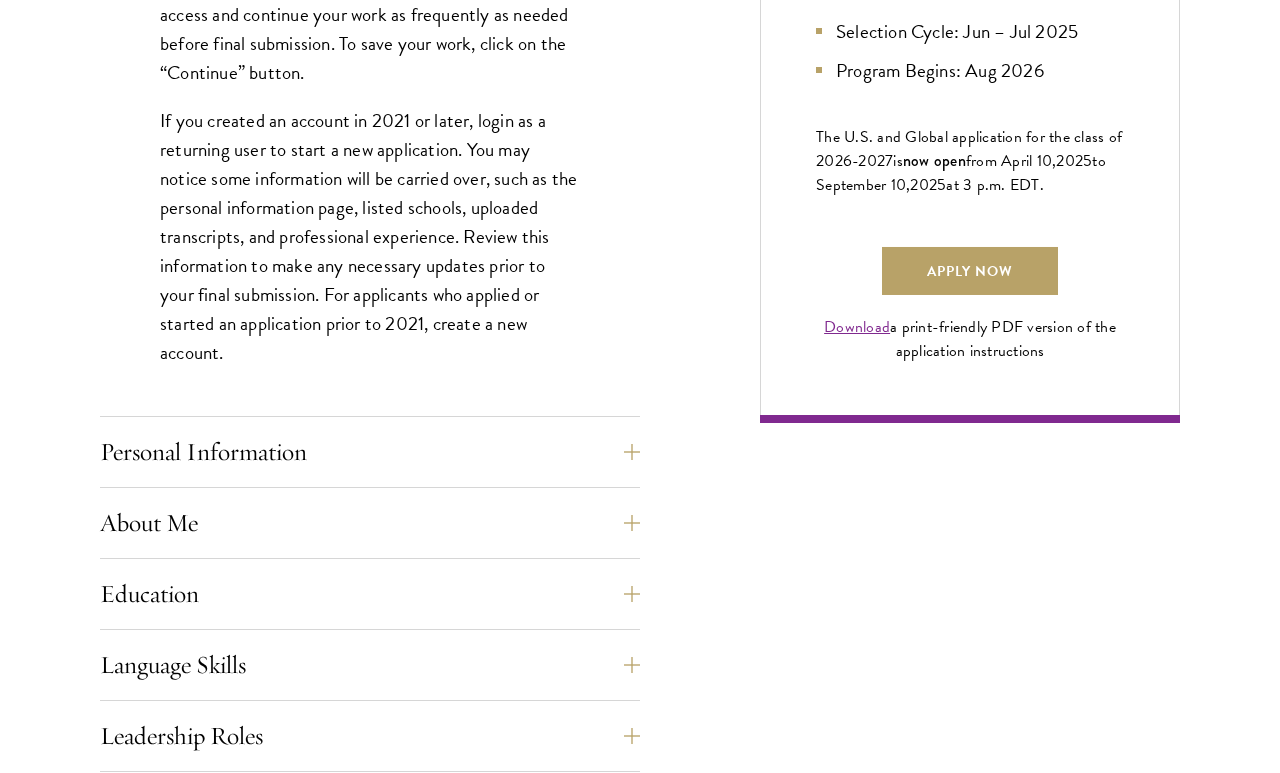 click on "Personal Information" at bounding box center [370, 452] 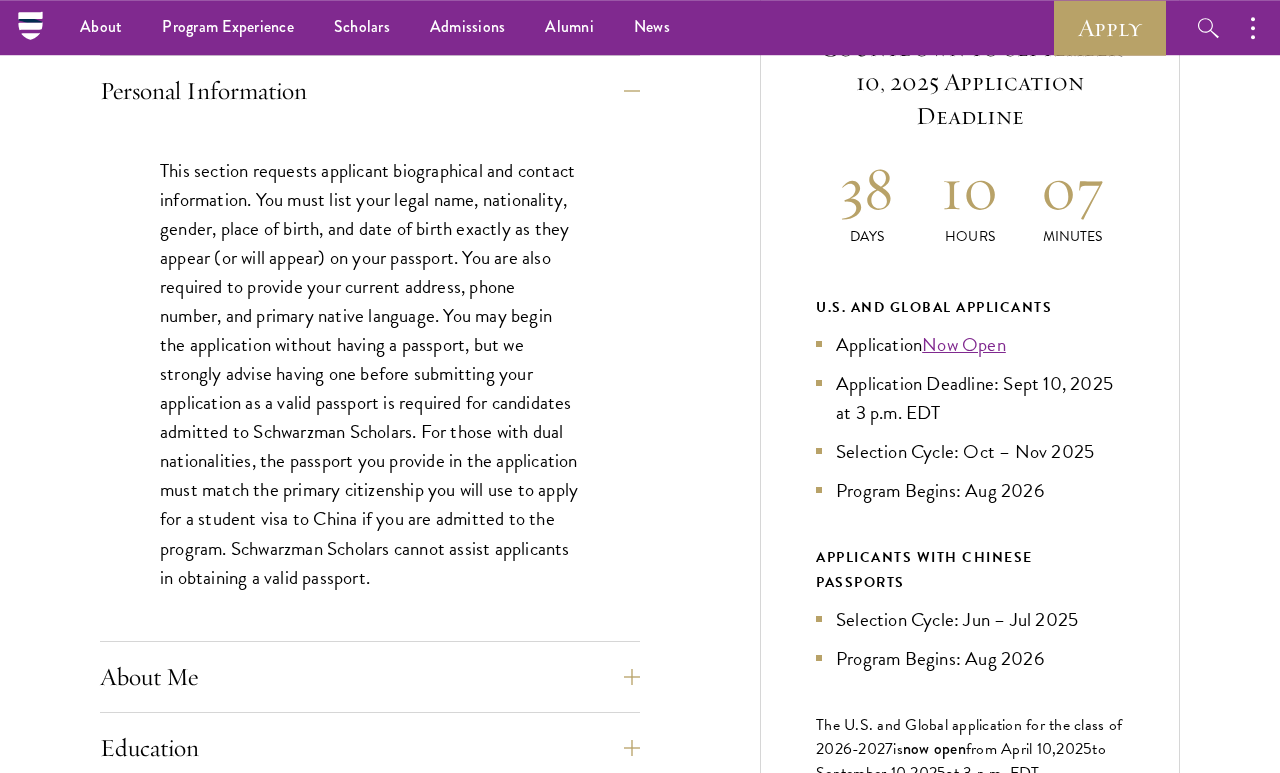 scroll, scrollTop: 873, scrollLeft: 0, axis: vertical 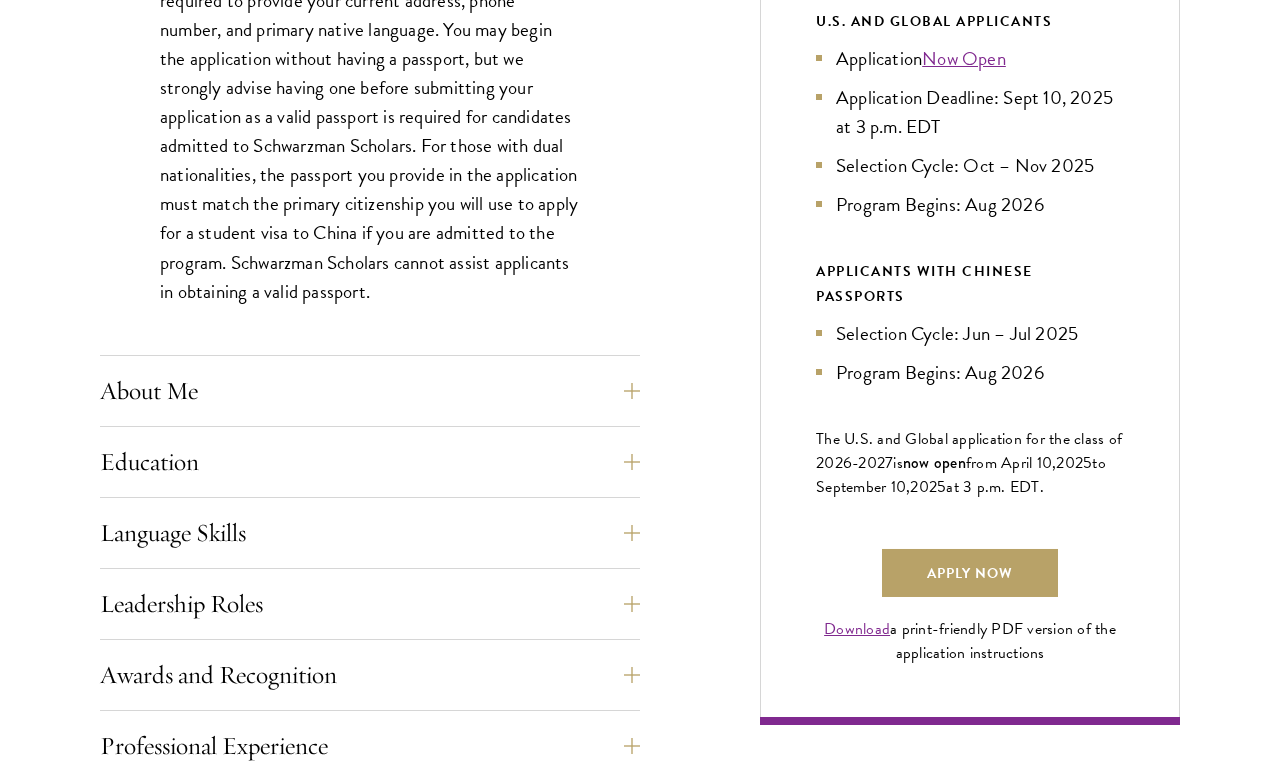 click on "About Me" at bounding box center [370, 392] 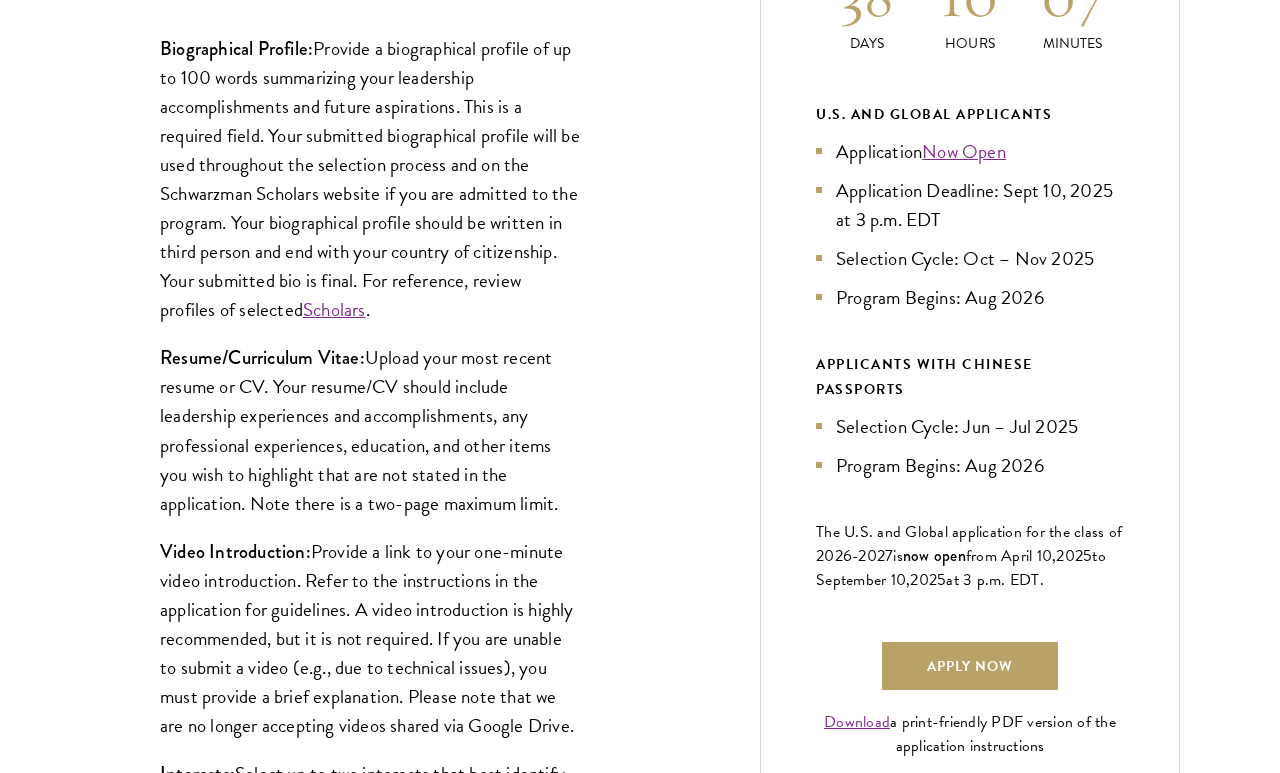scroll, scrollTop: 1069, scrollLeft: 0, axis: vertical 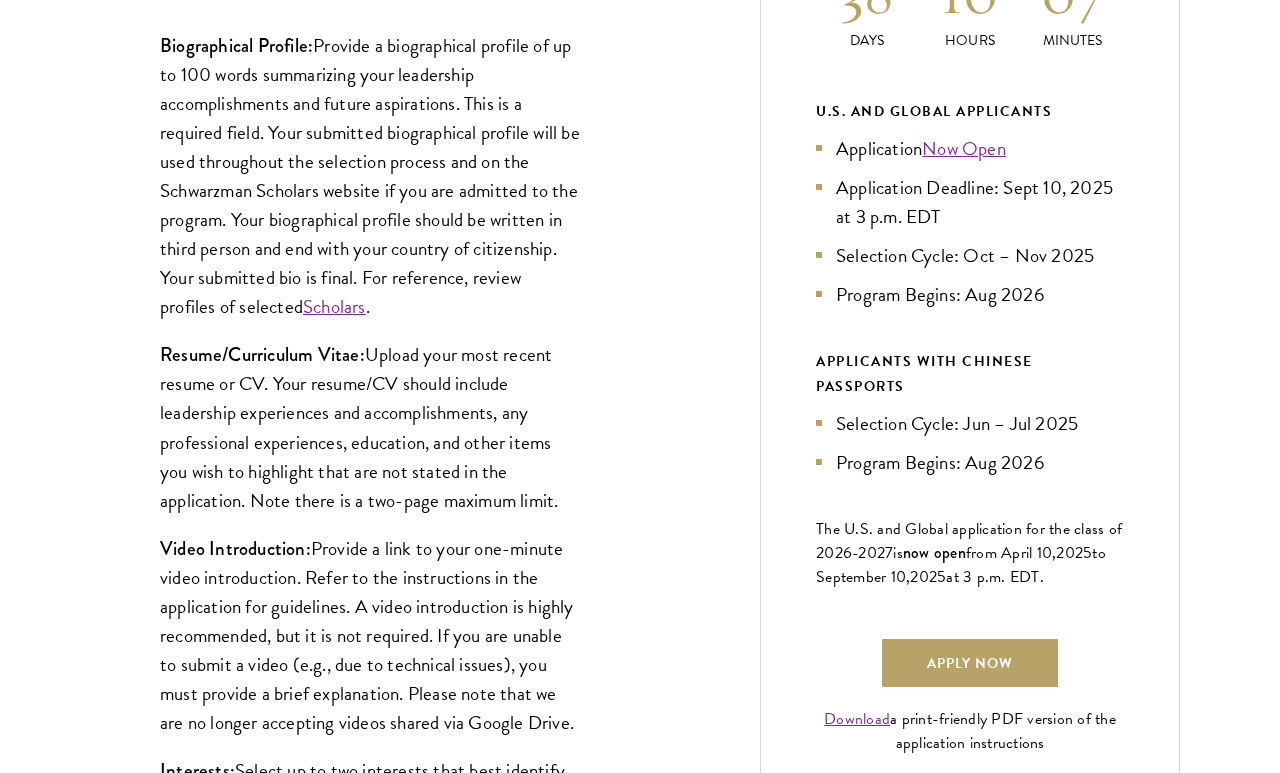 click on "Scholars" at bounding box center [334, 306] 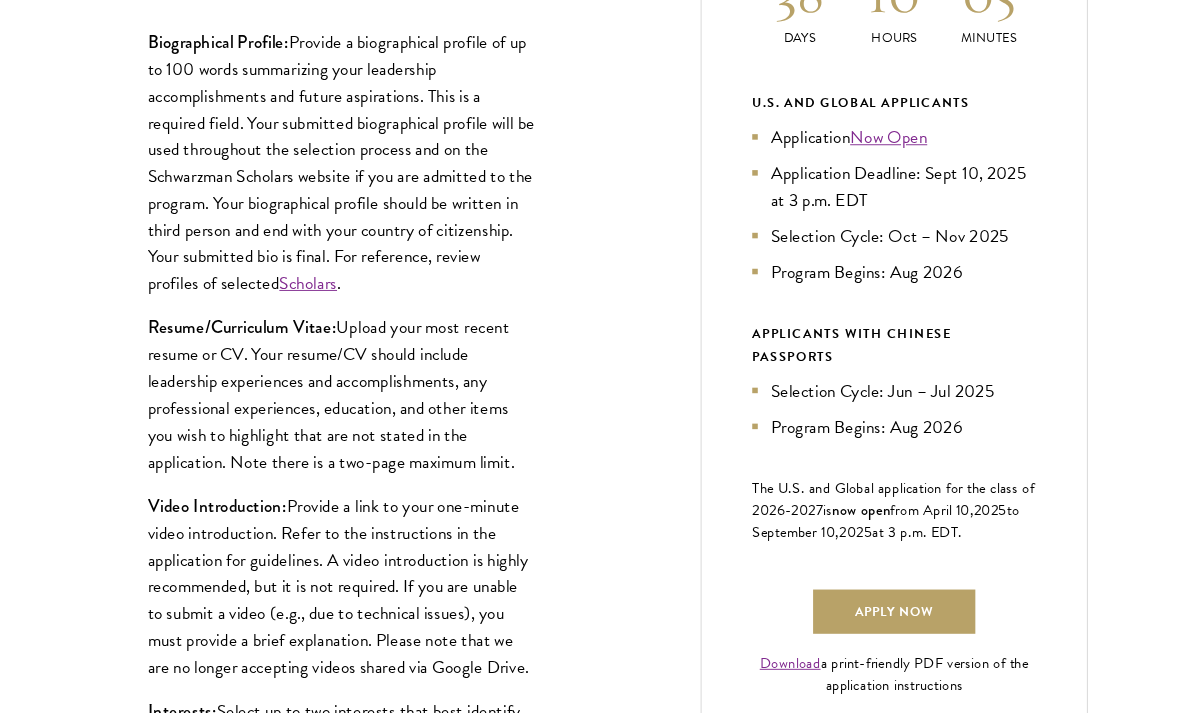 scroll, scrollTop: 1461, scrollLeft: 0, axis: vertical 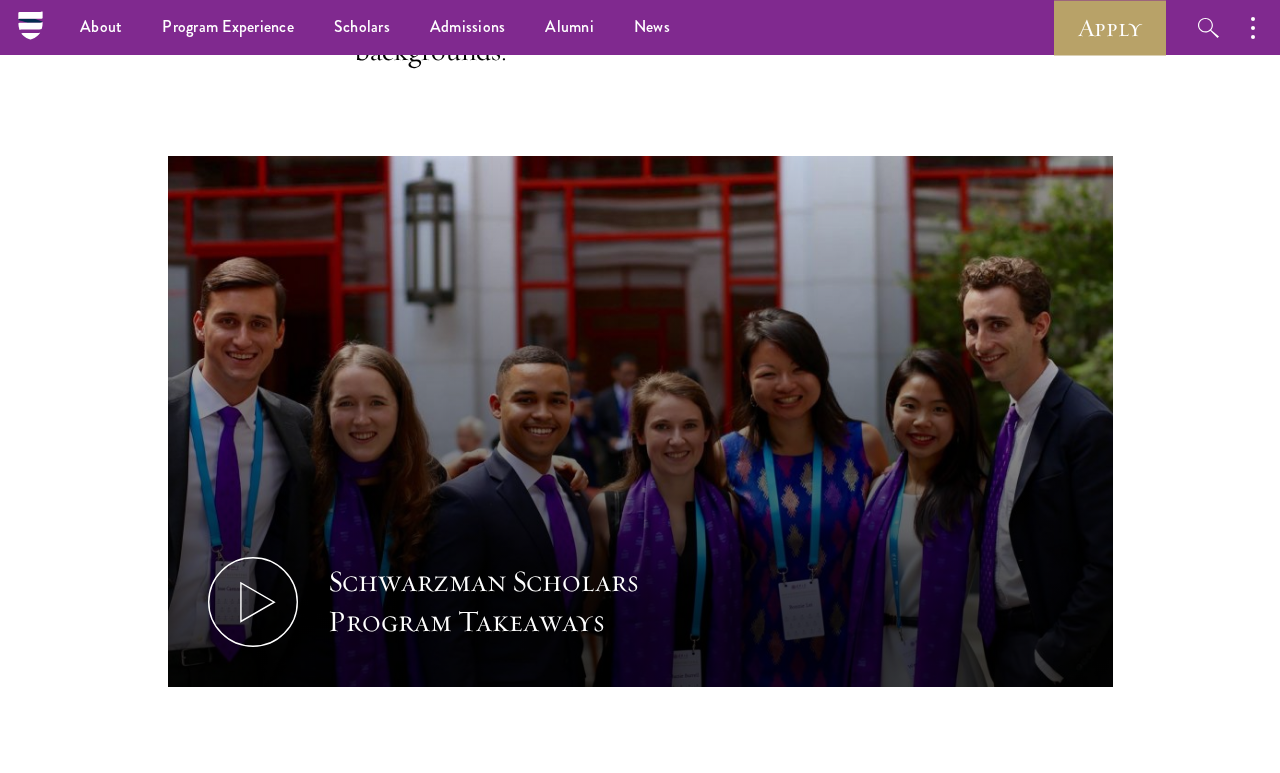 click 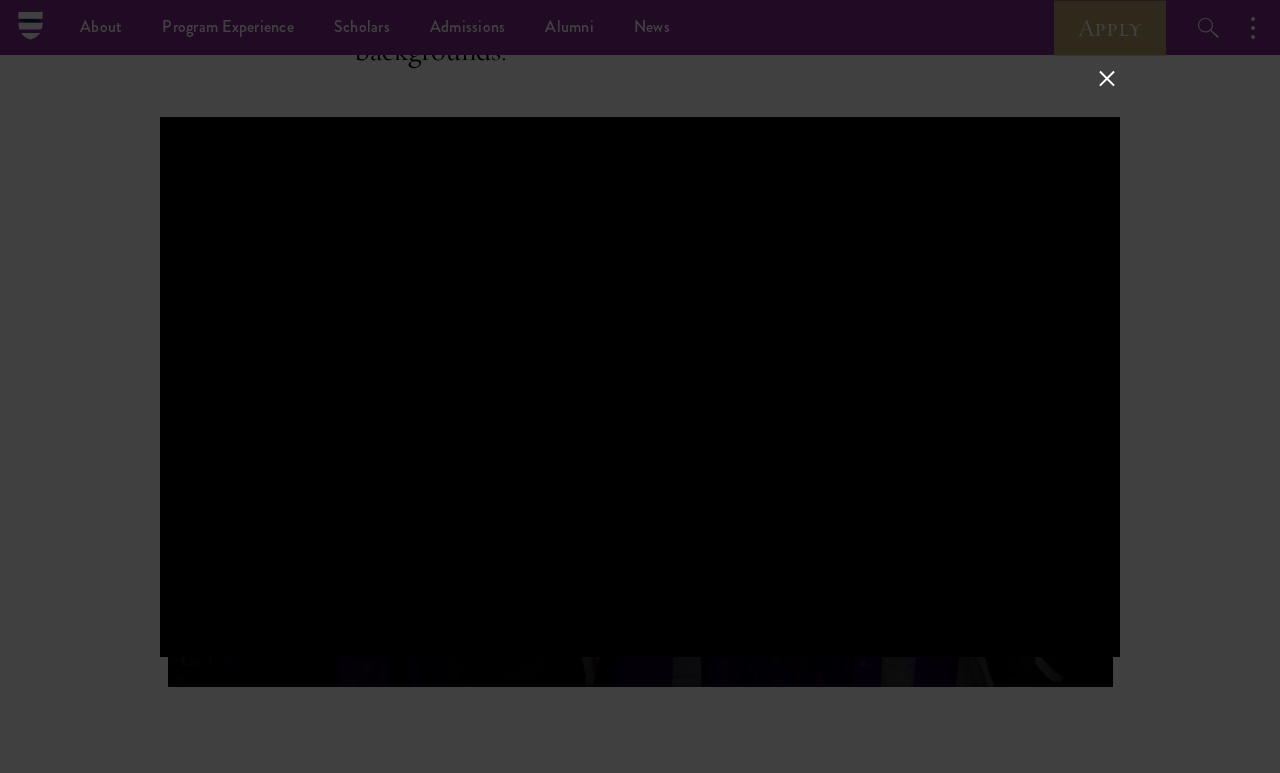 click at bounding box center (1107, 78) 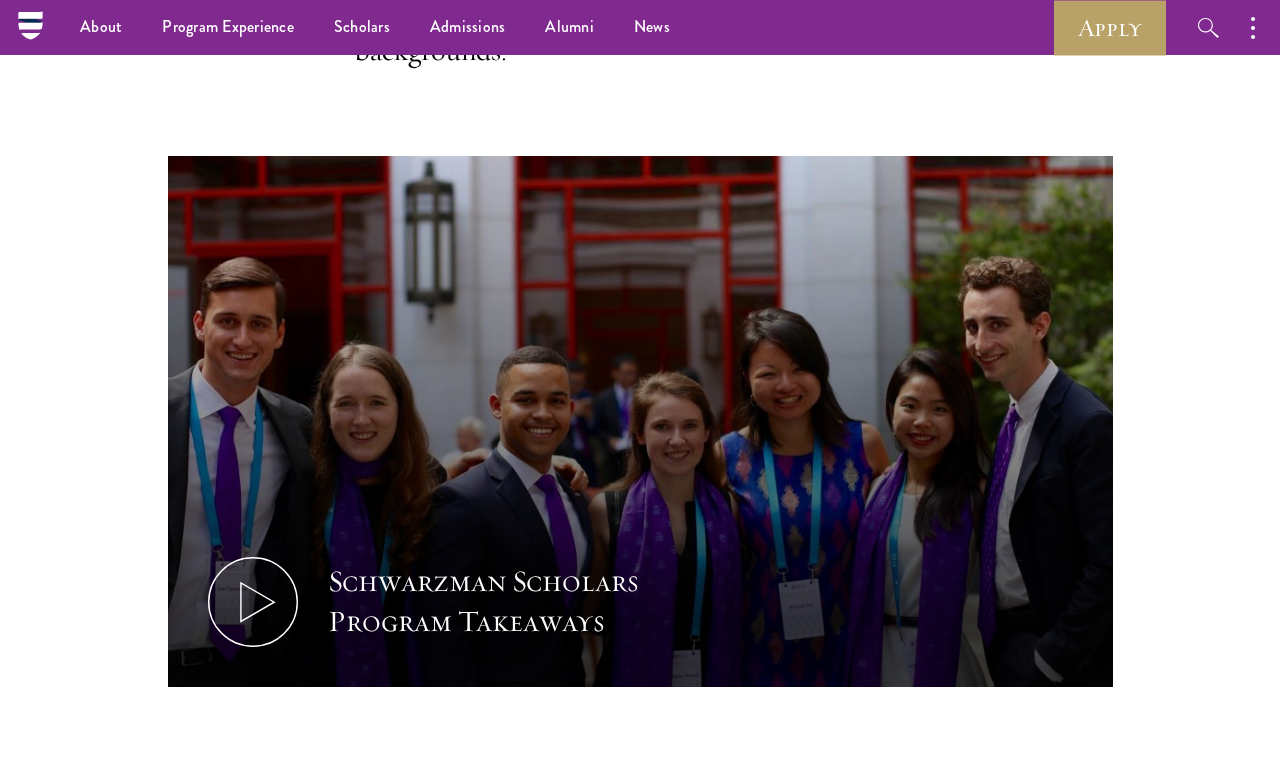 click on "Scholars" at bounding box center (362, 27) 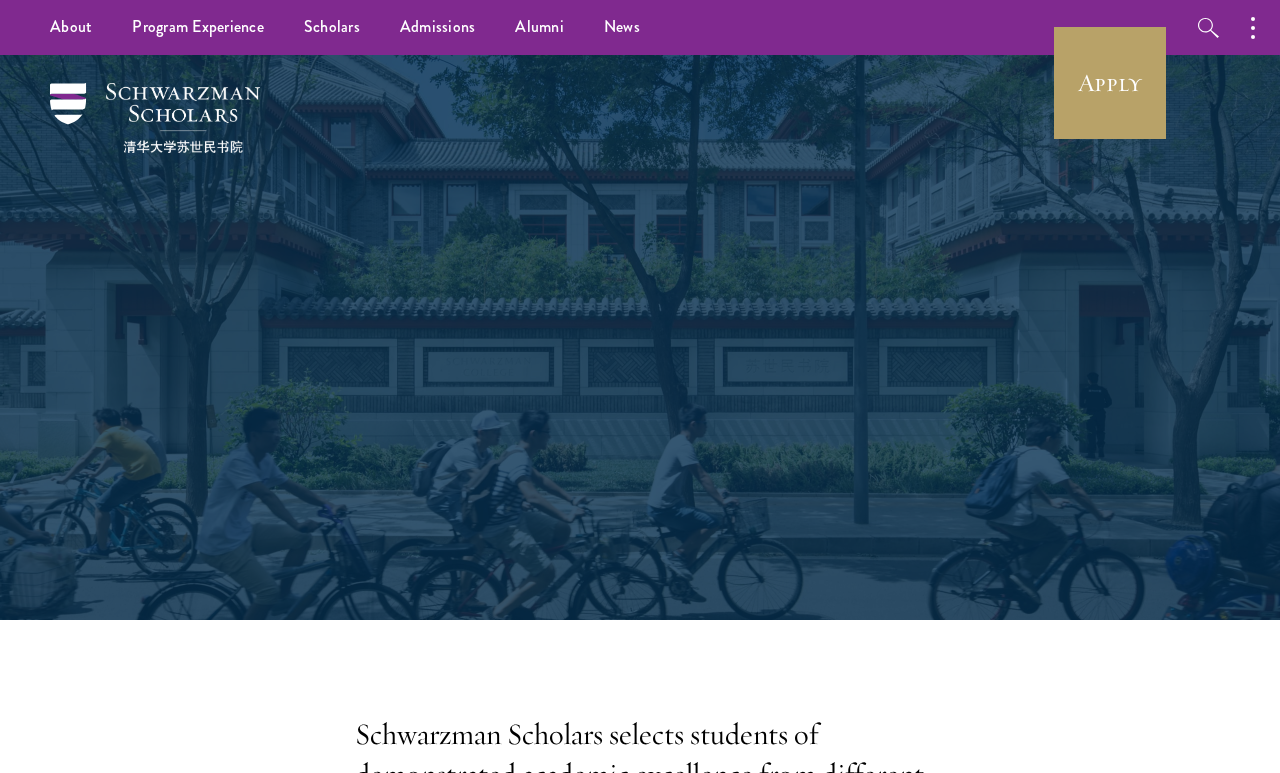 scroll, scrollTop: 143, scrollLeft: 0, axis: vertical 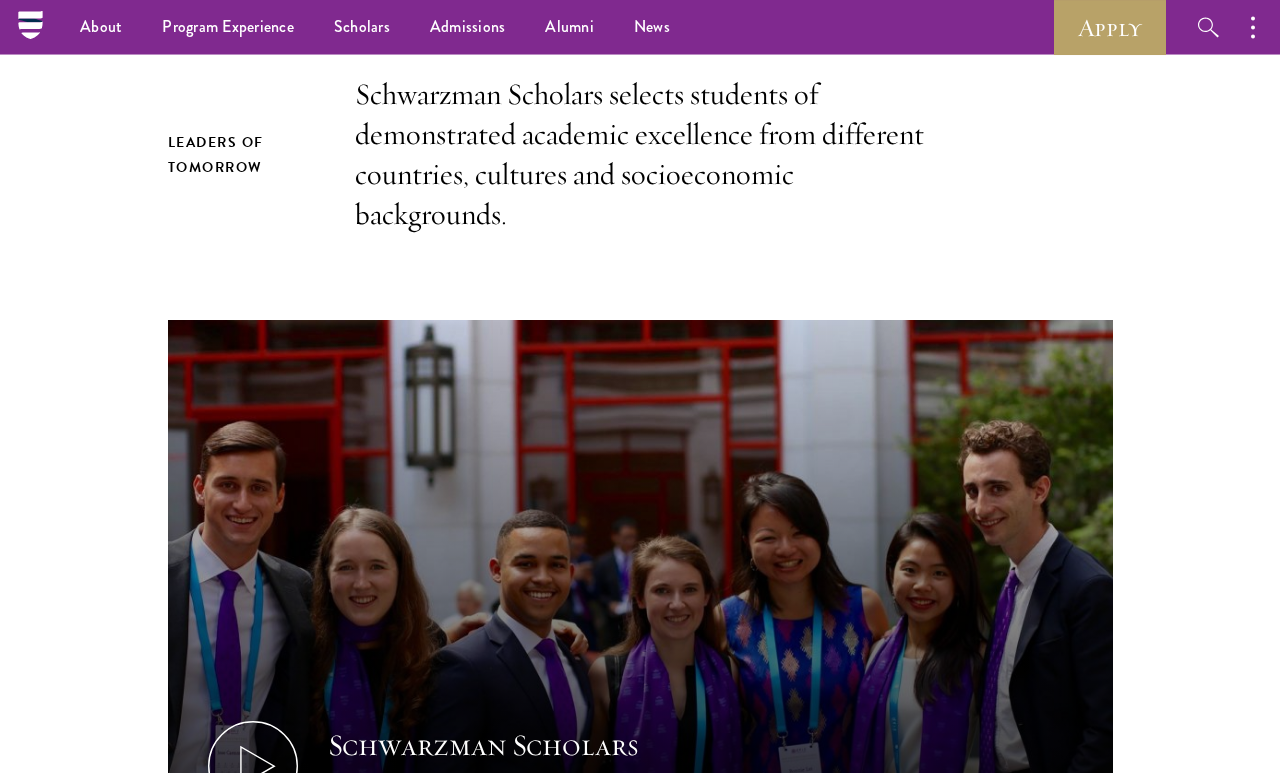 click on "Leaders of Tomorrow" at bounding box center (242, 155) 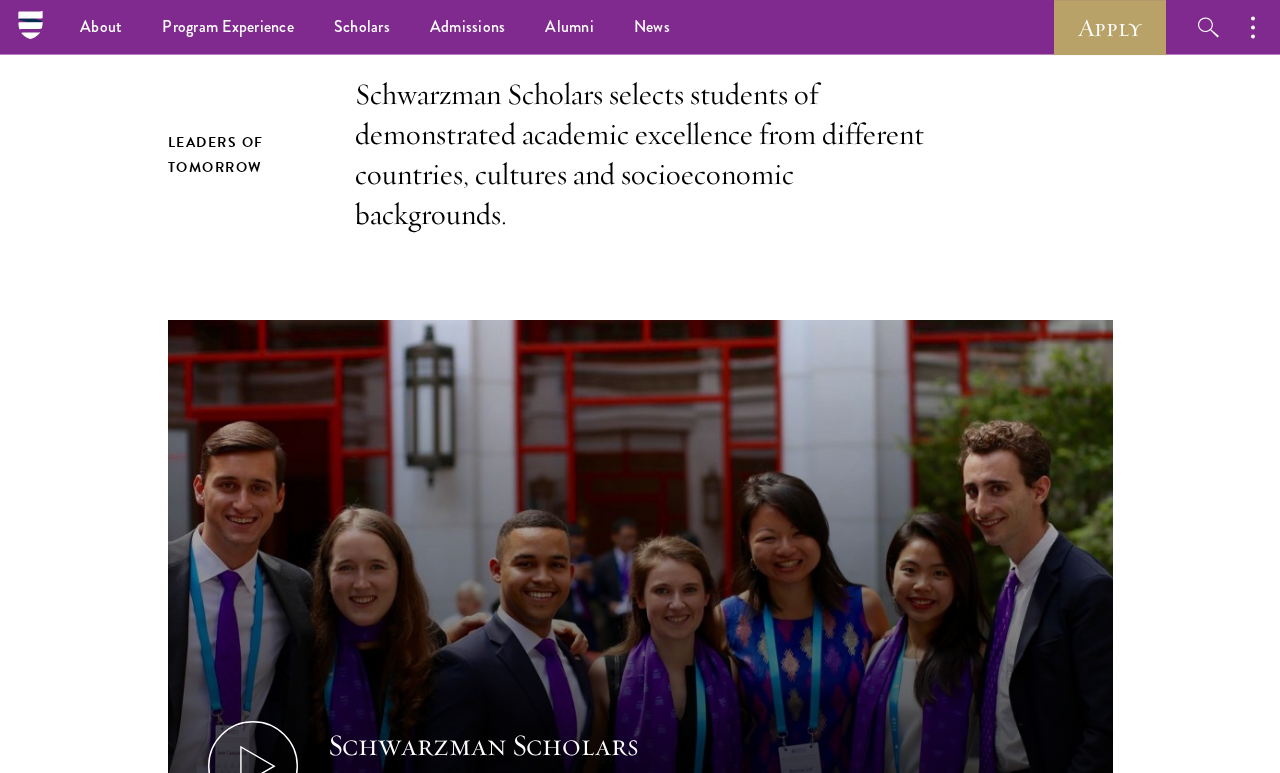 click on "Leaders of Tomorrow" at bounding box center (242, 155) 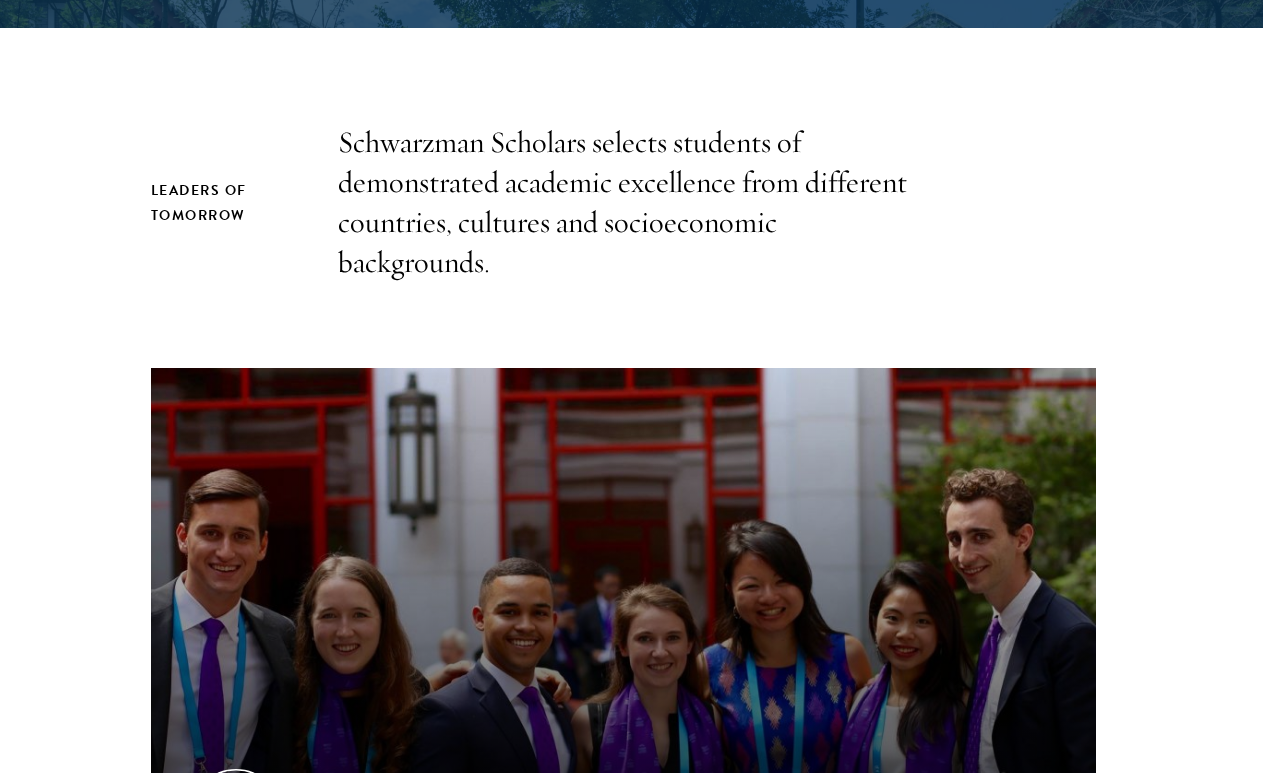 scroll, scrollTop: 621, scrollLeft: 22, axis: both 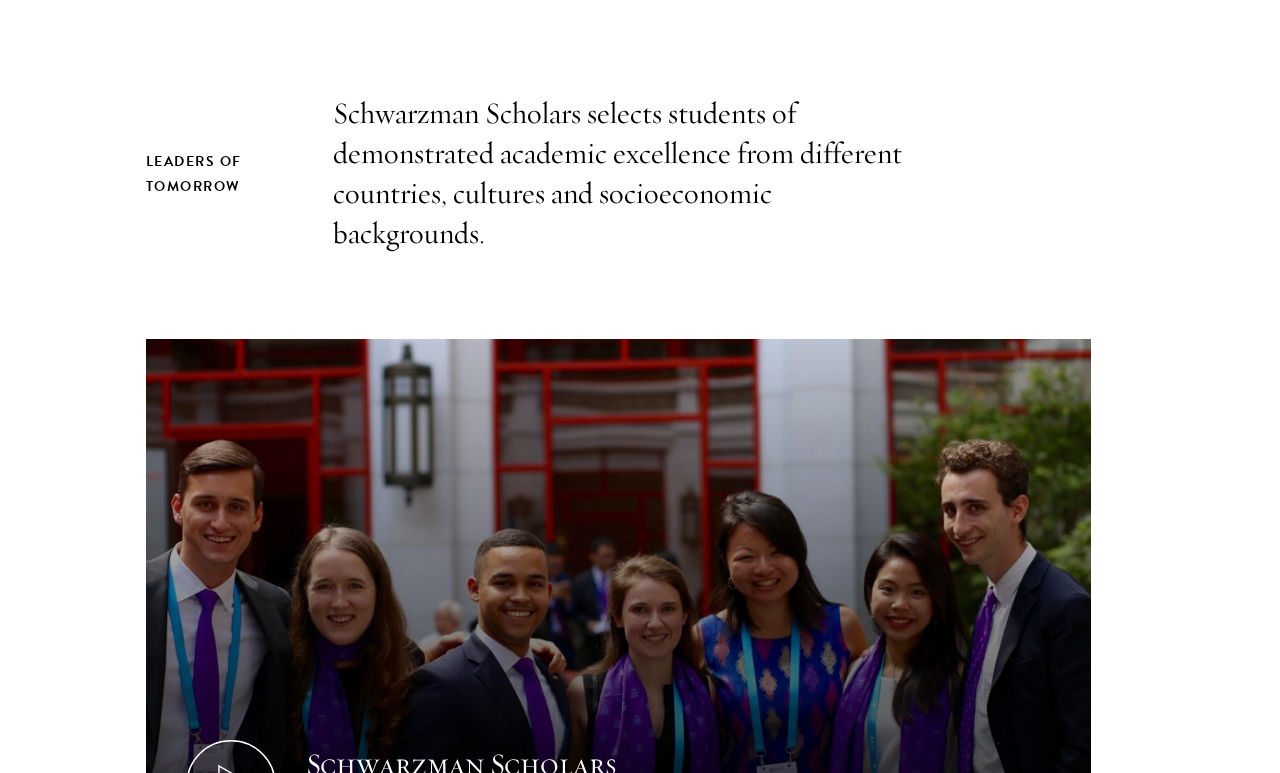 click on "Schwarzman Scholars selects students of demonstrated academic excellence from different countries, cultures and socioeconomic backgrounds." at bounding box center [618, 174] 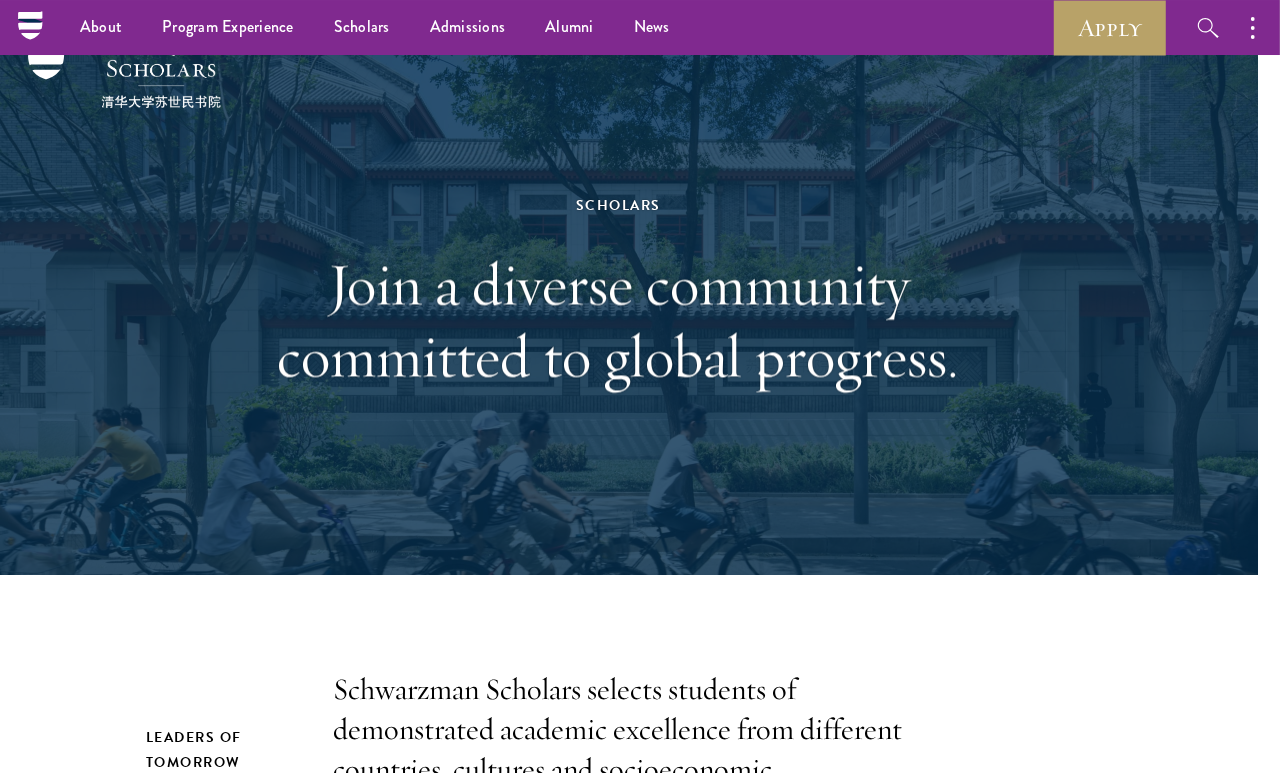 scroll, scrollTop: 0, scrollLeft: 22, axis: horizontal 